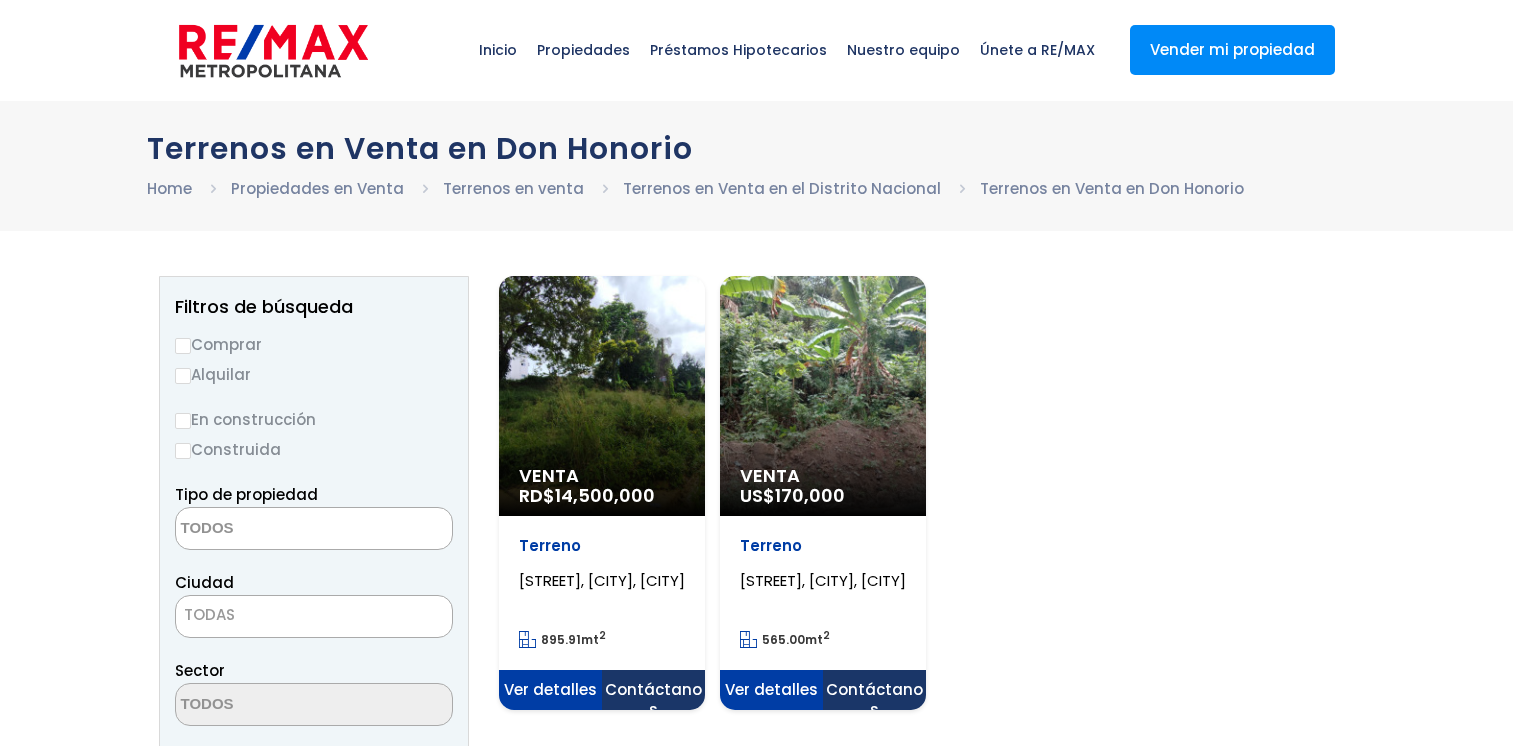scroll, scrollTop: 0, scrollLeft: 0, axis: both 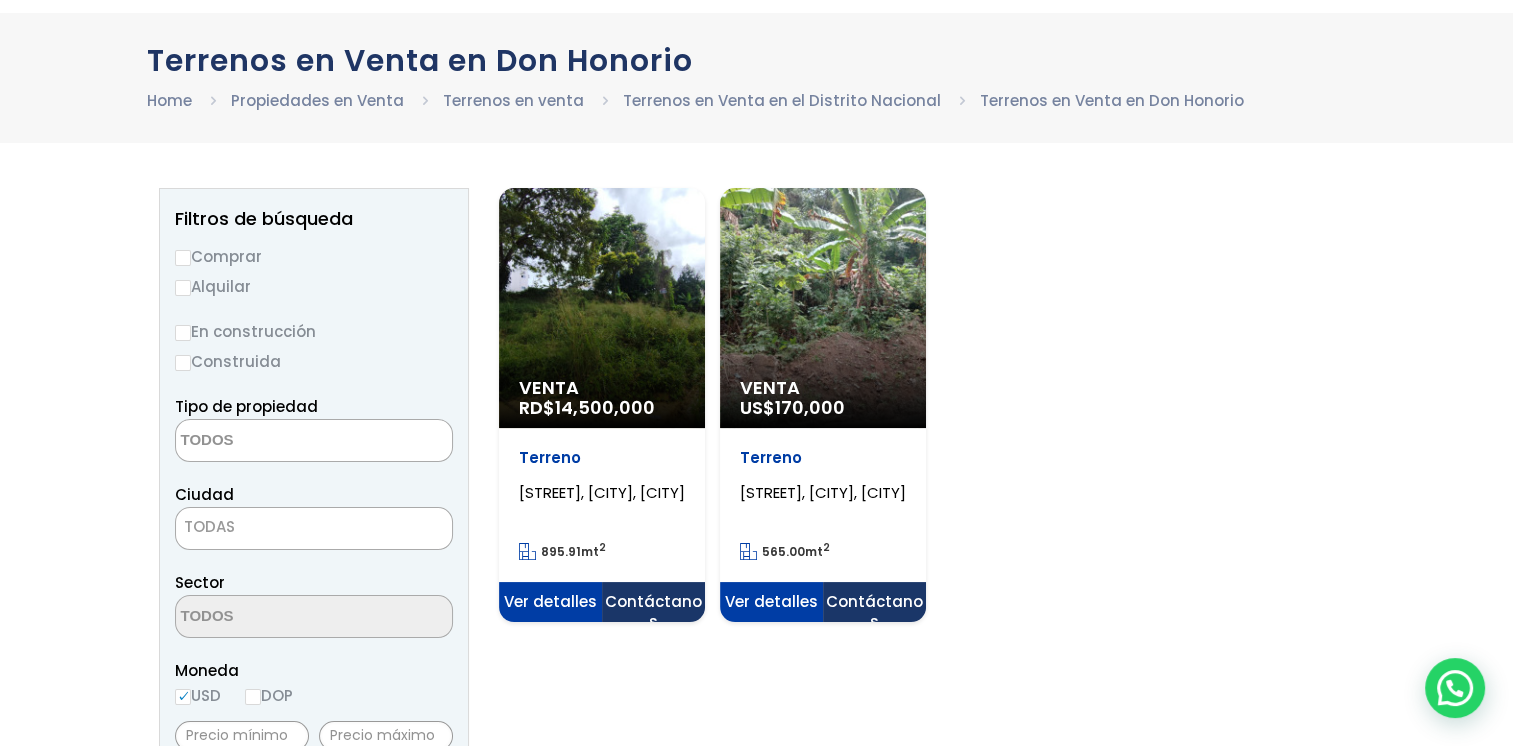 click on "Ver detalles" at bounding box center (550, 602) 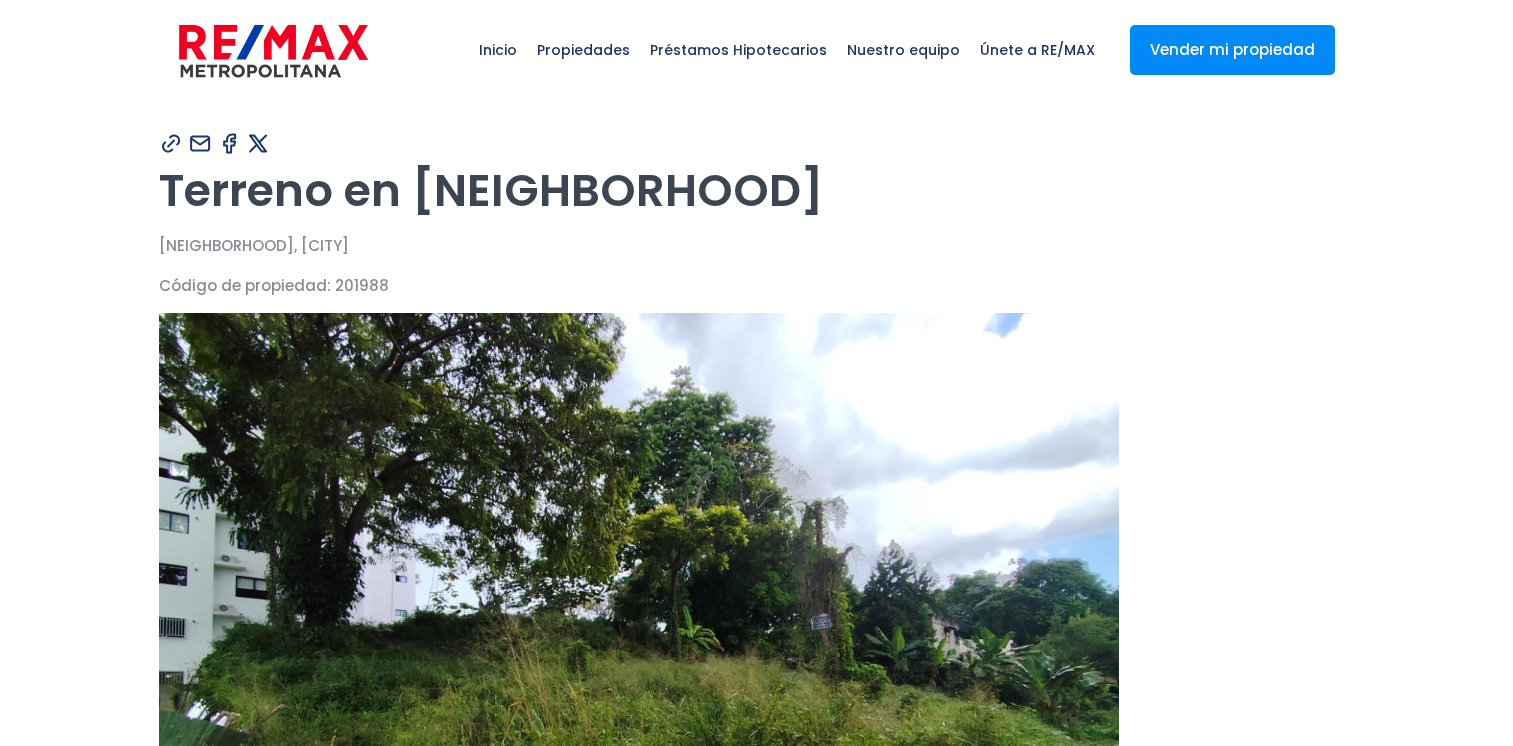 scroll, scrollTop: 0, scrollLeft: 0, axis: both 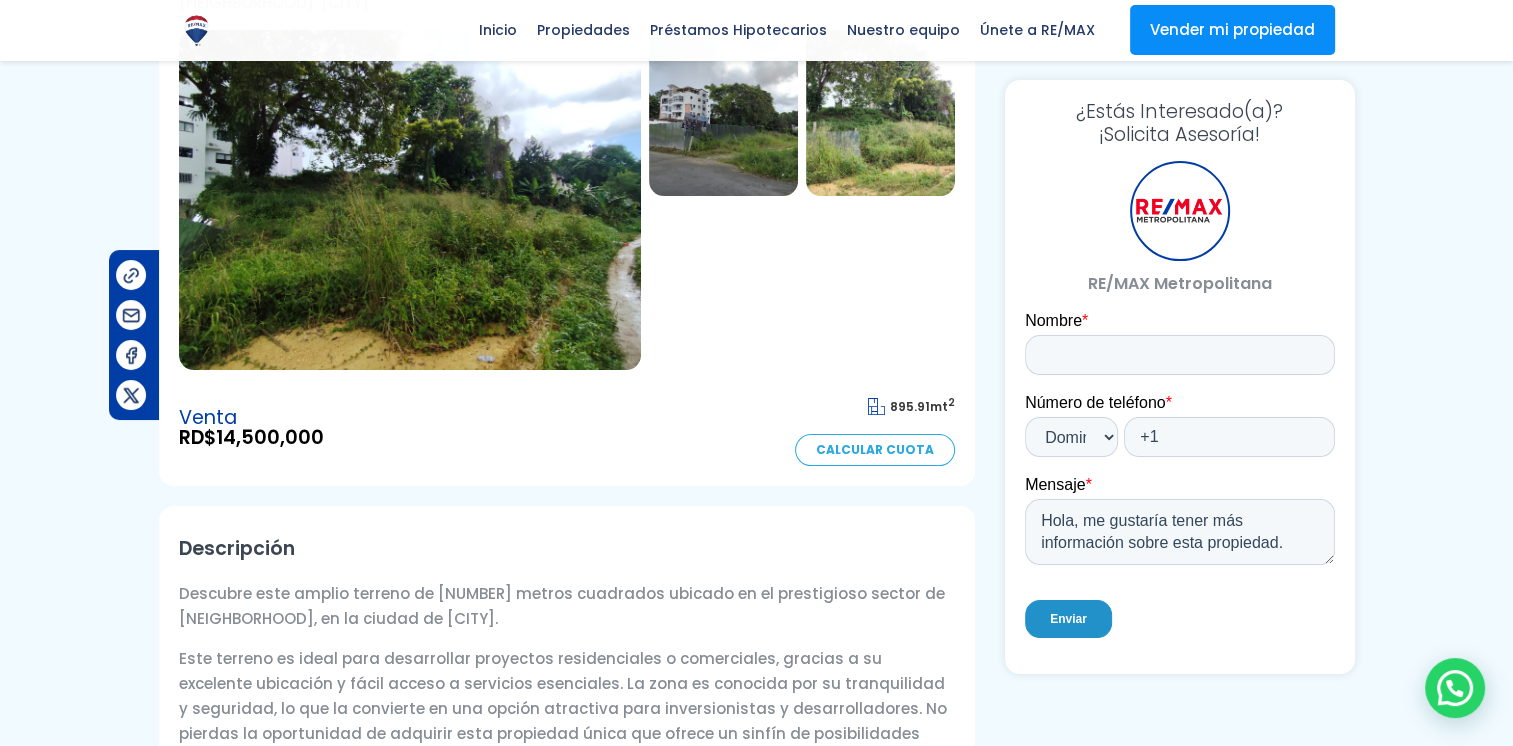 click at bounding box center [410, 200] 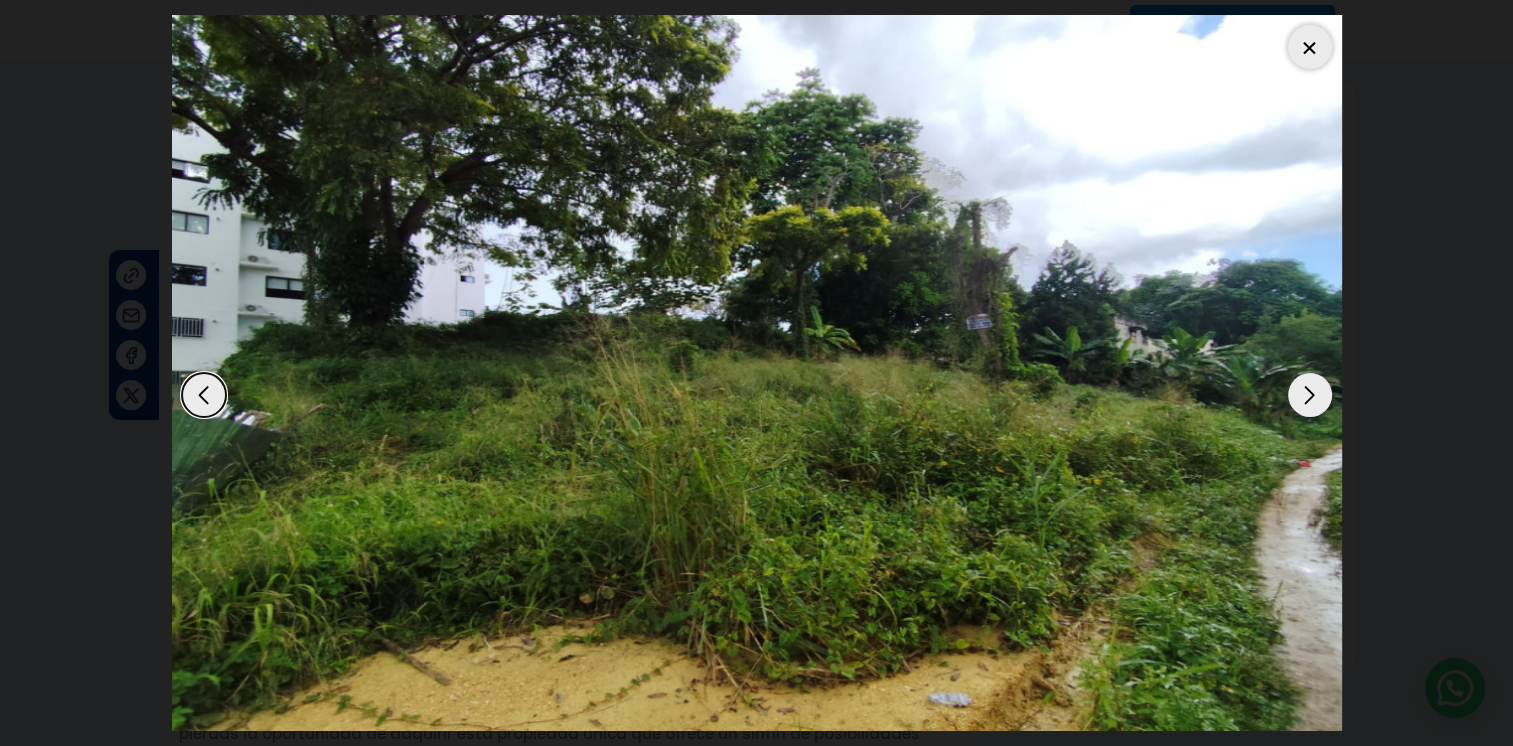 click at bounding box center [1310, 395] 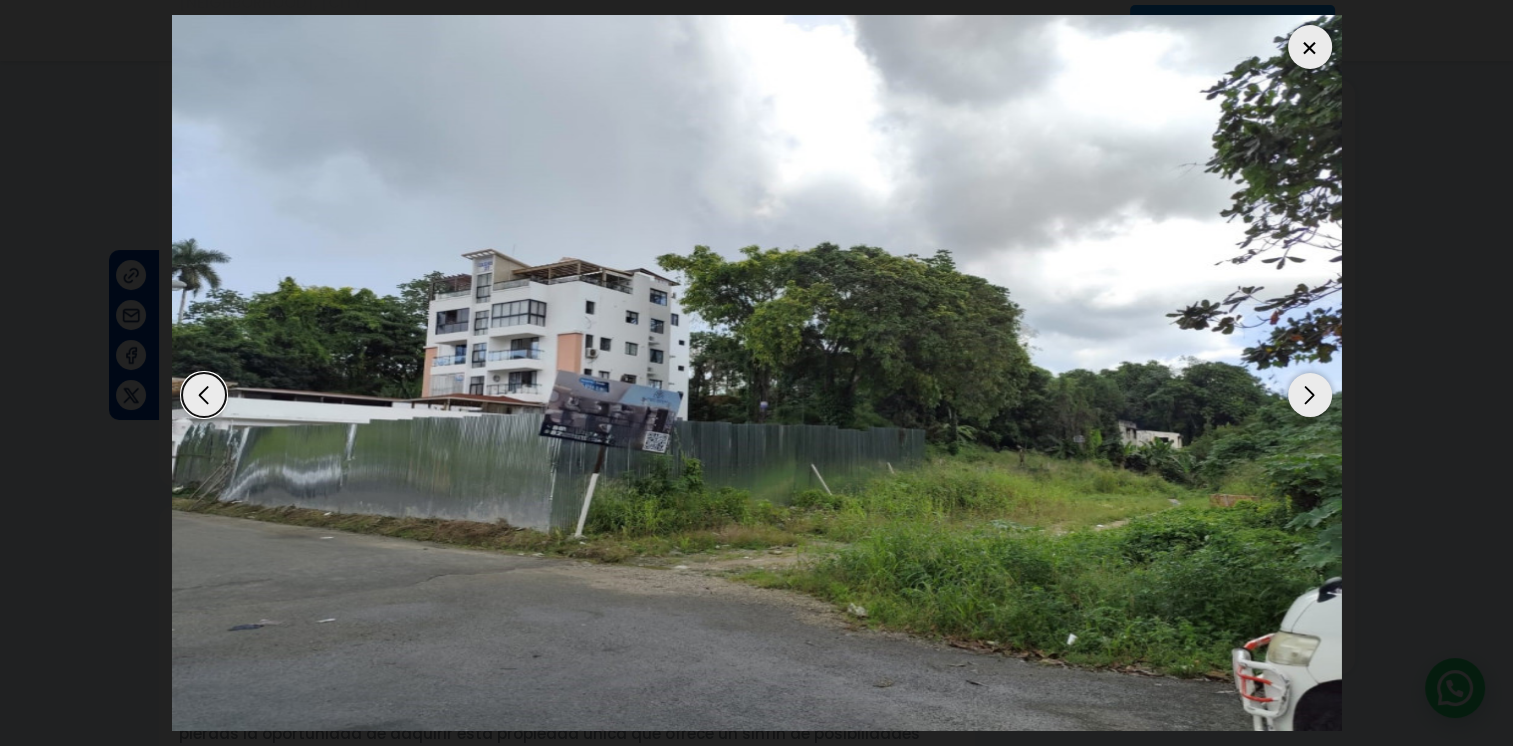 click at bounding box center [1310, 395] 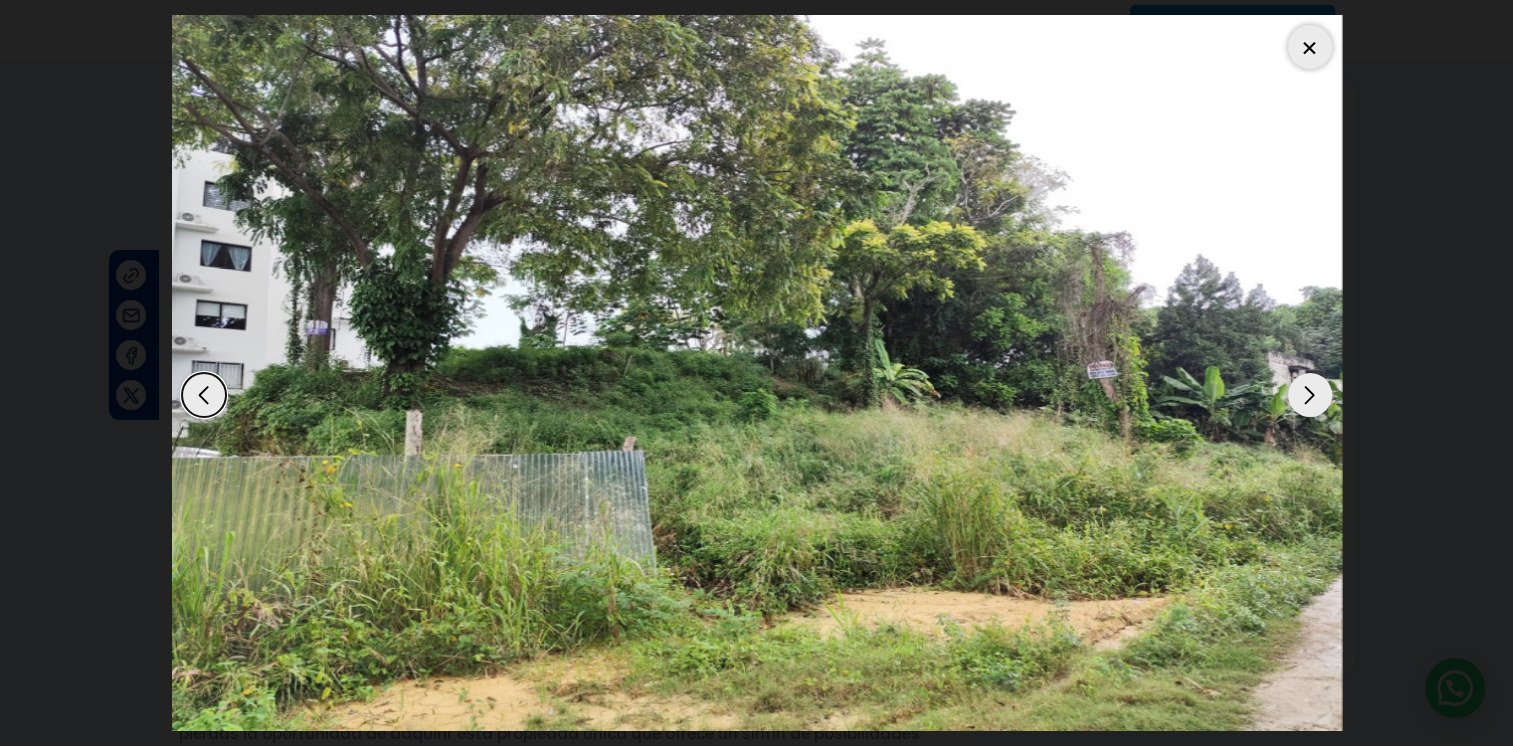 click at bounding box center (1310, 395) 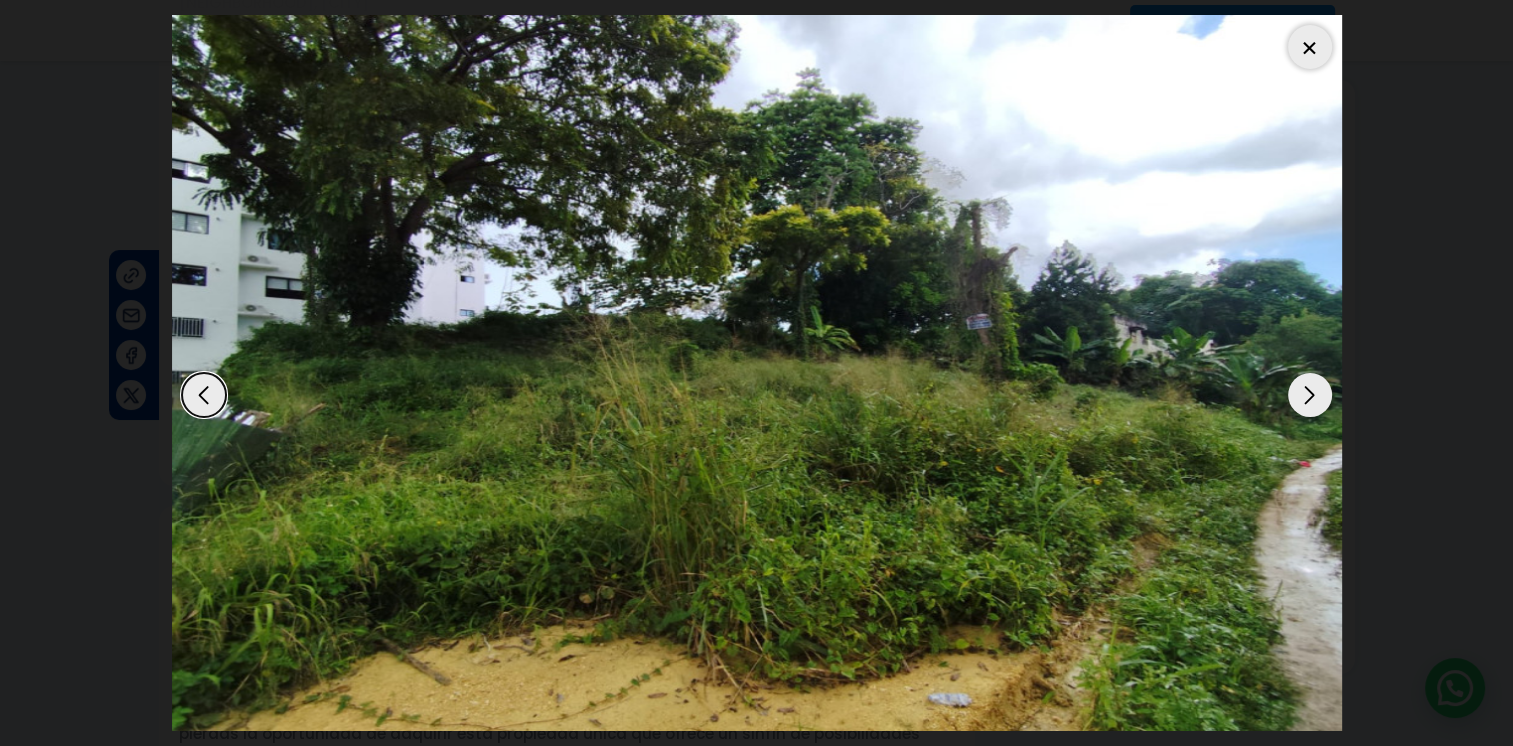 click at bounding box center [1310, 395] 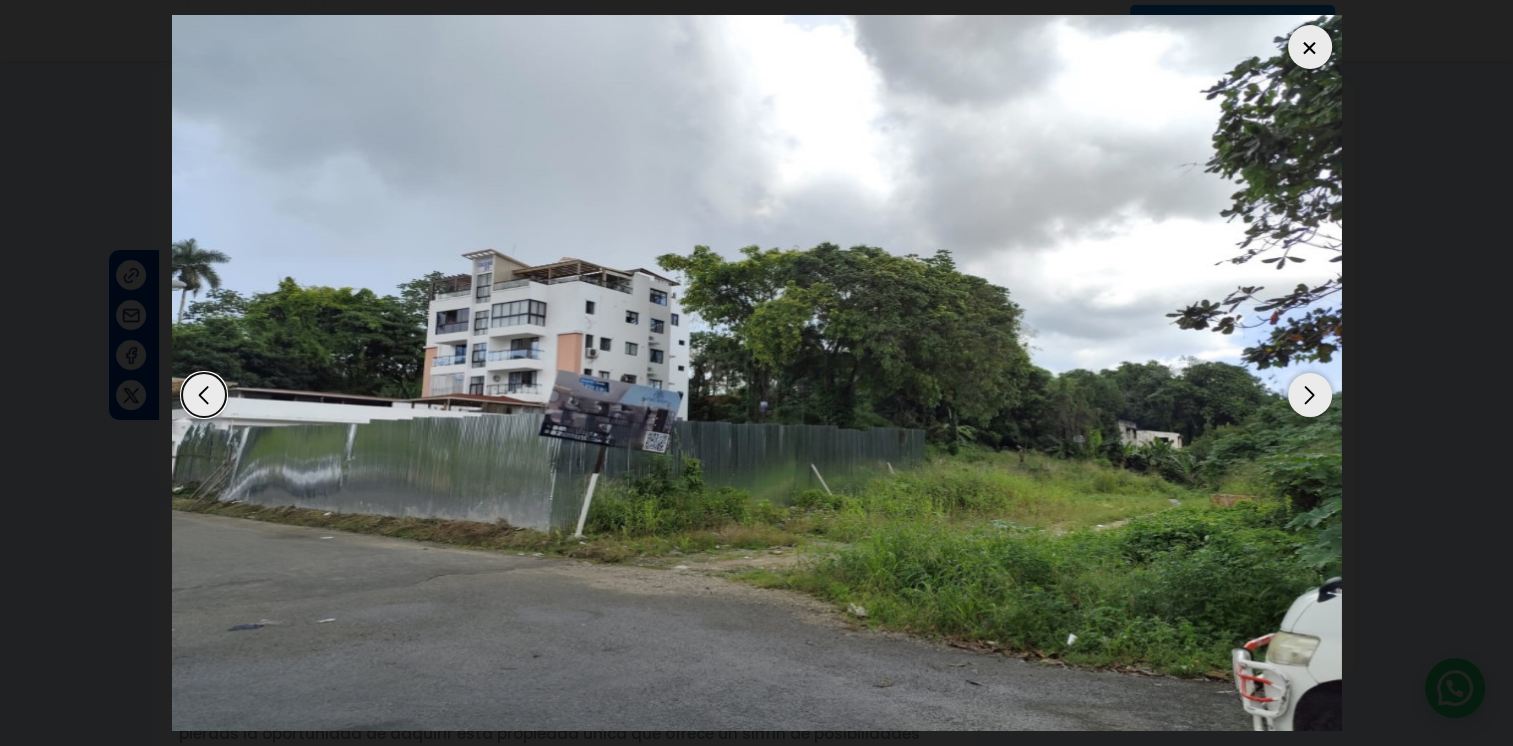 click at bounding box center (1310, 47) 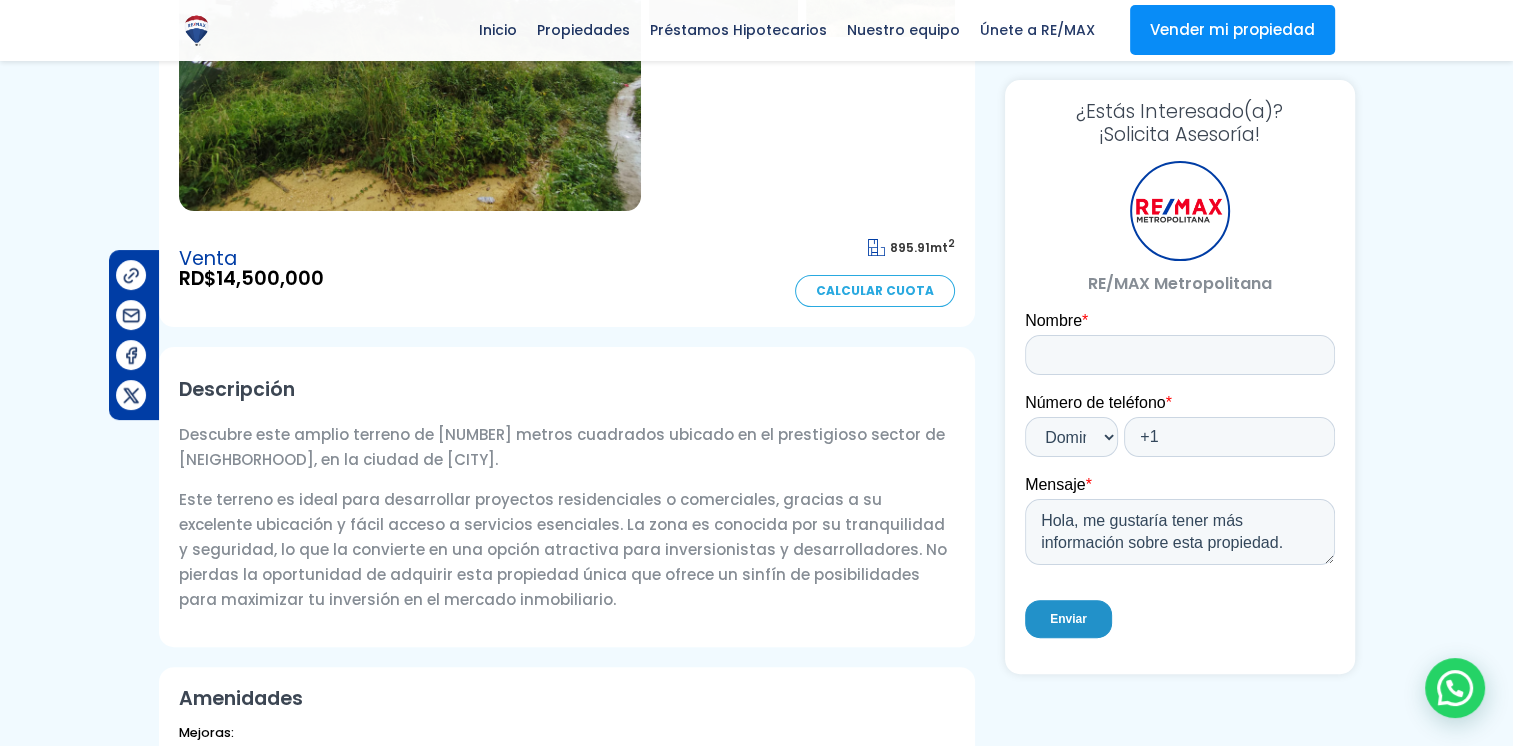 scroll, scrollTop: 0, scrollLeft: 0, axis: both 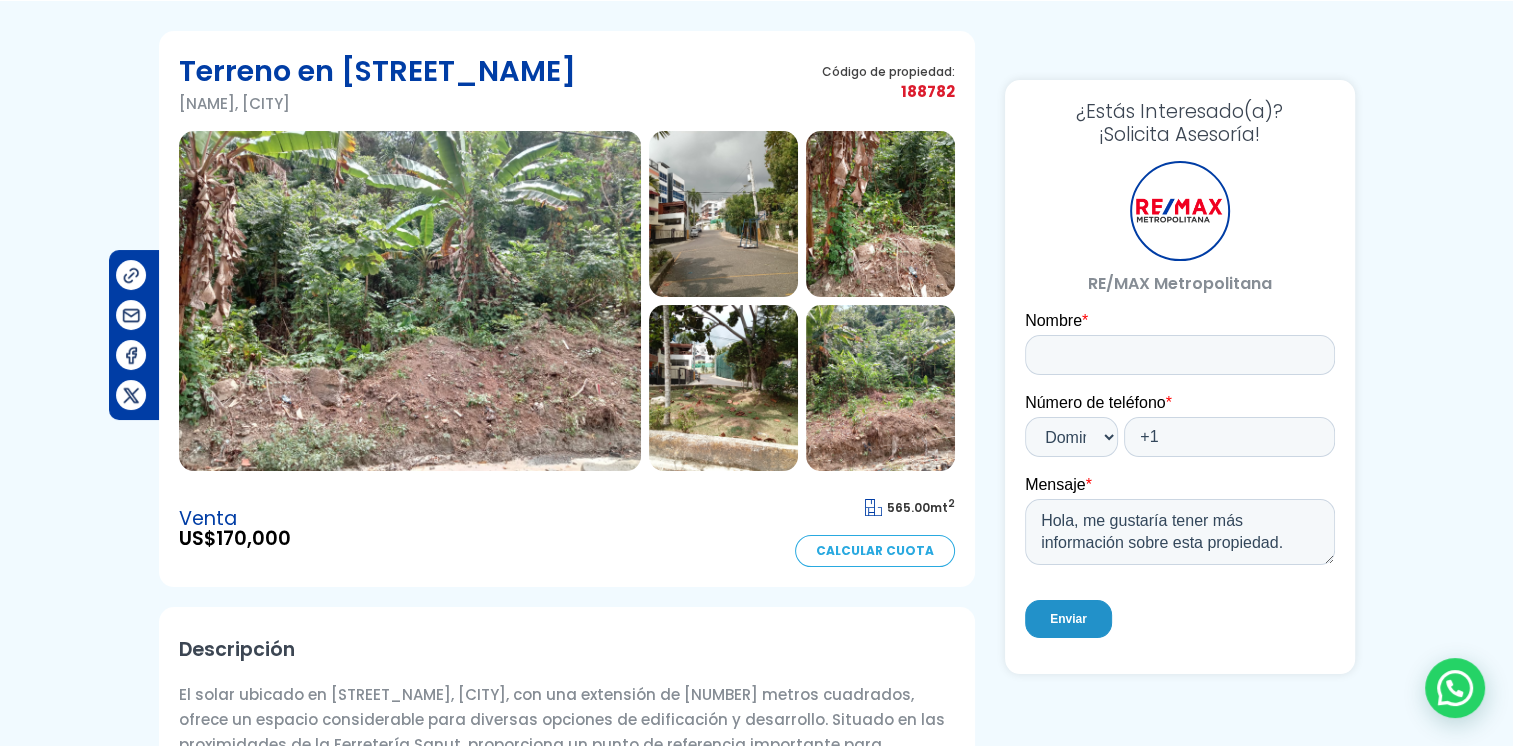 click at bounding box center [410, 301] 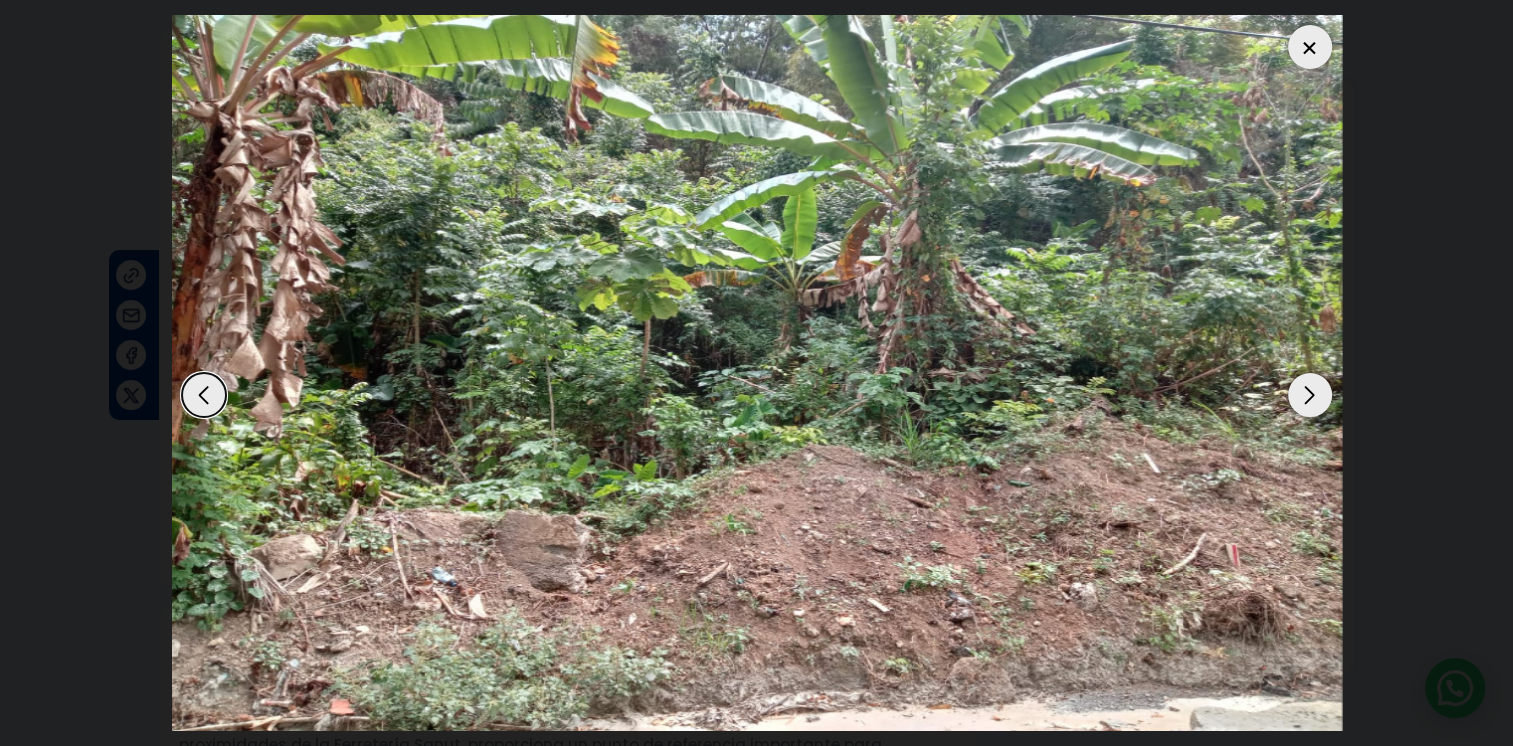 click at bounding box center [1310, 395] 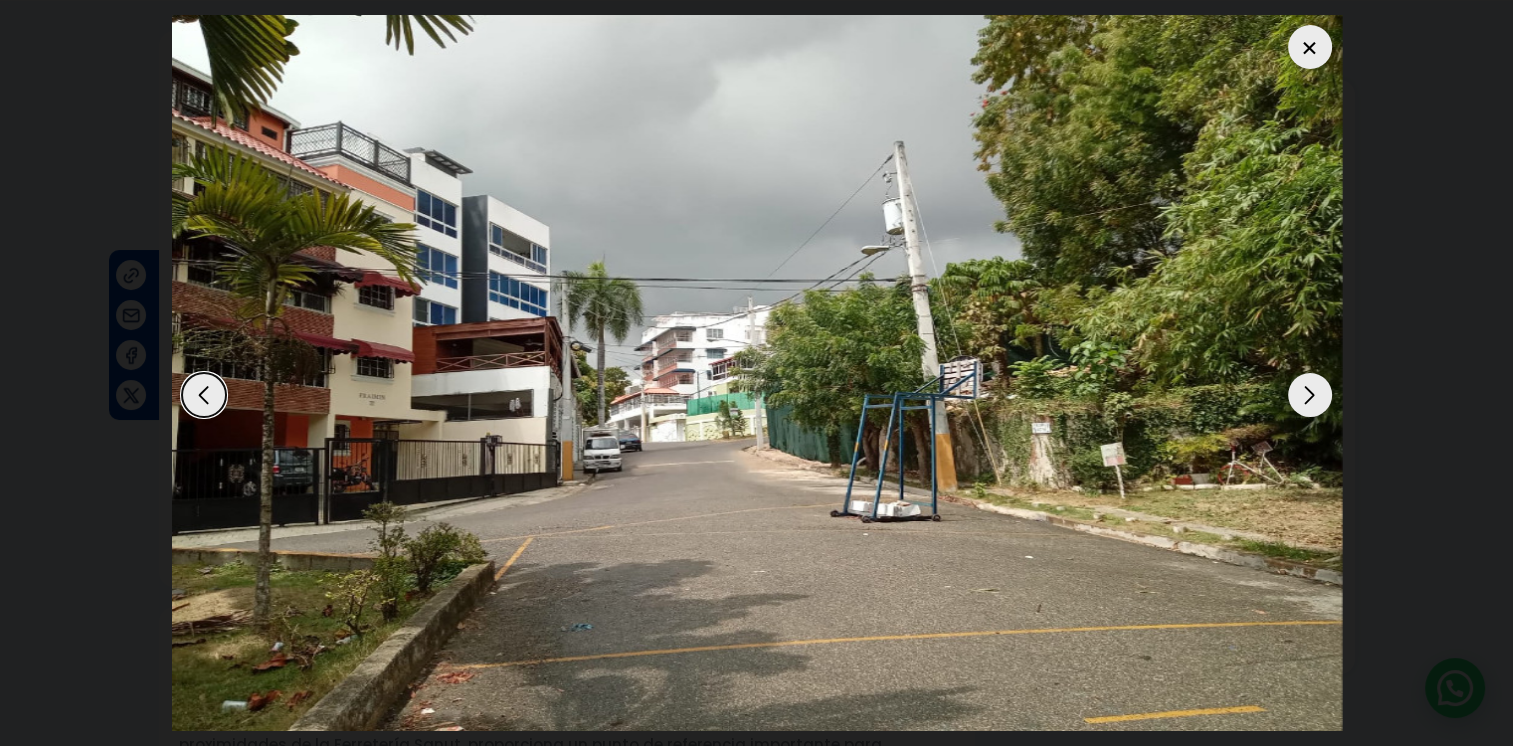 click at bounding box center (1310, 395) 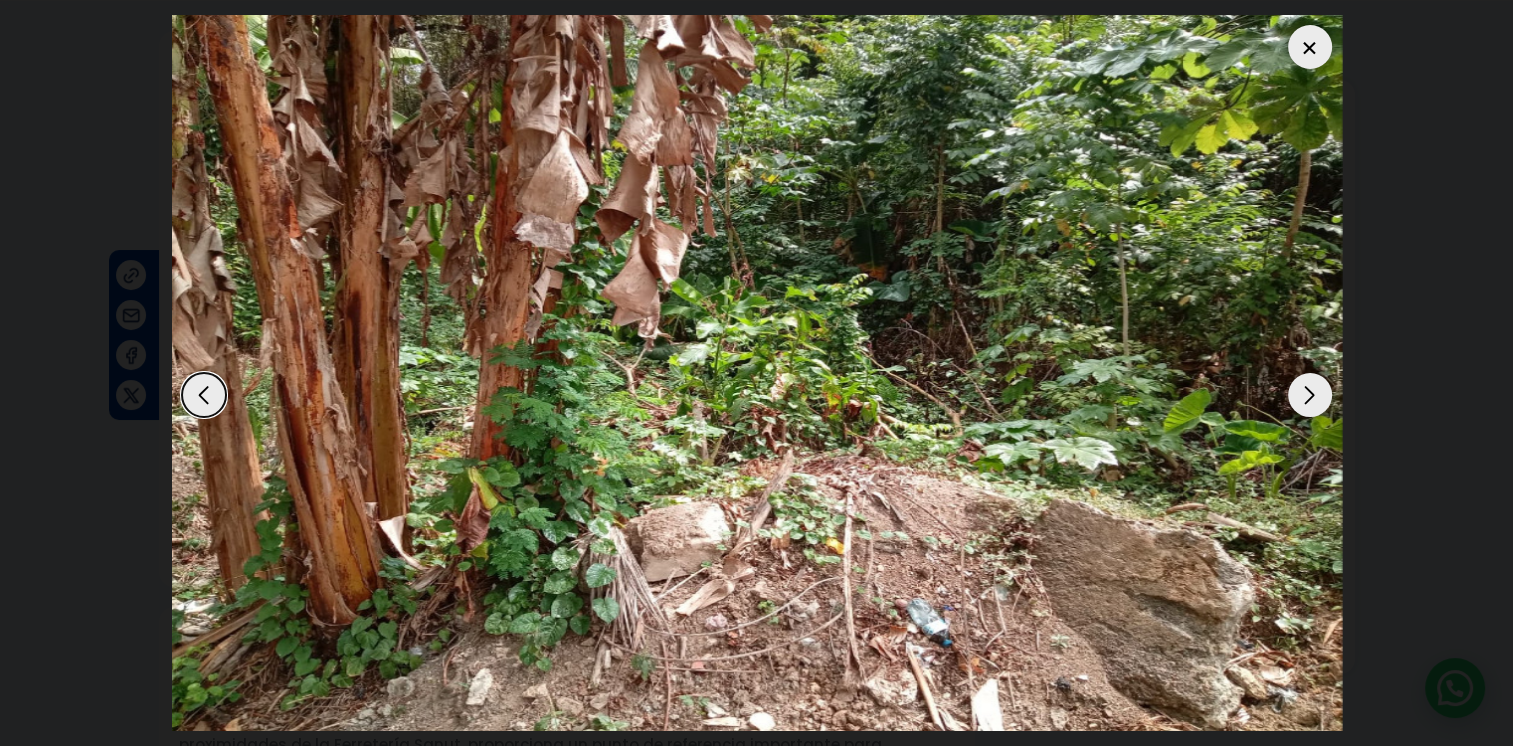 click at bounding box center [1310, 395] 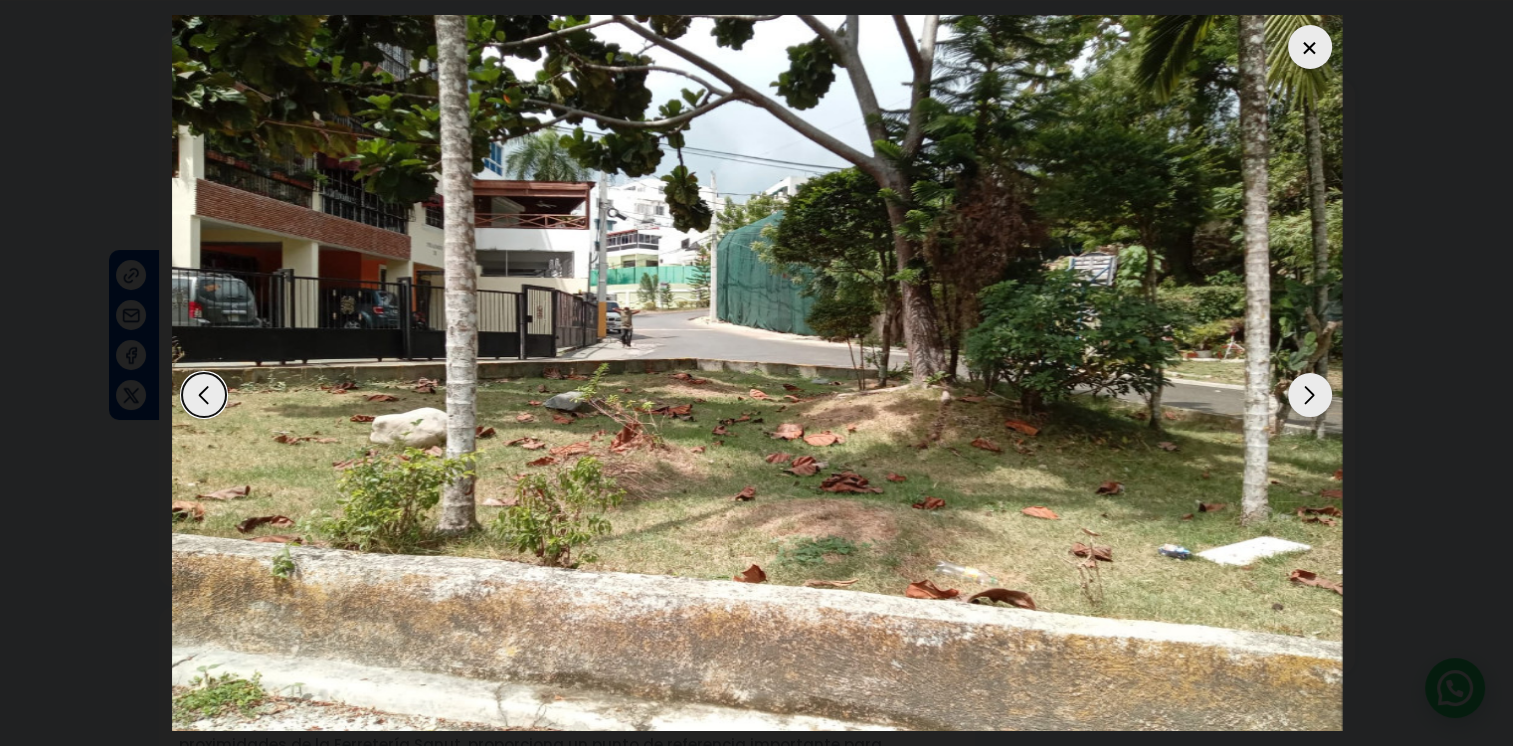 click at bounding box center (1310, 395) 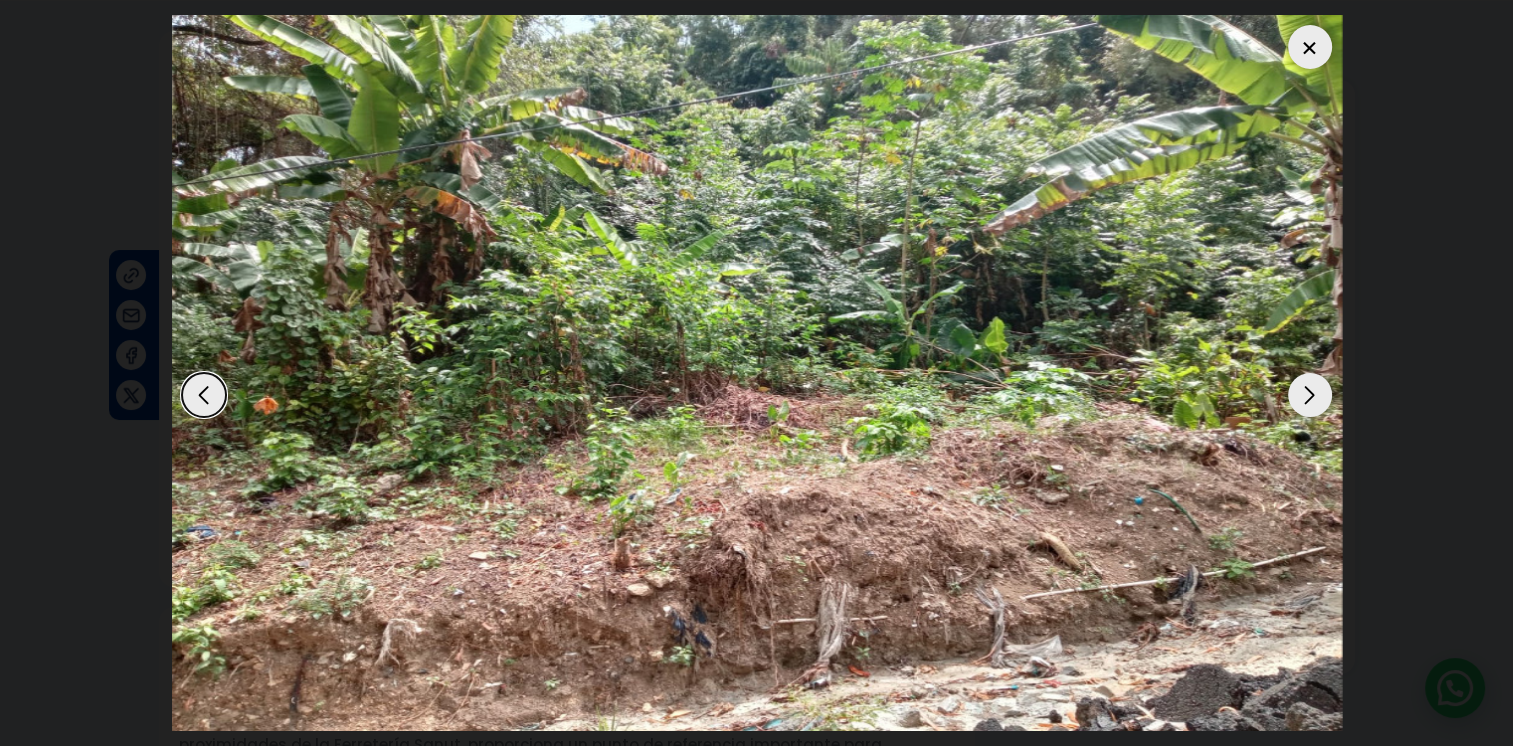click at bounding box center (1310, 47) 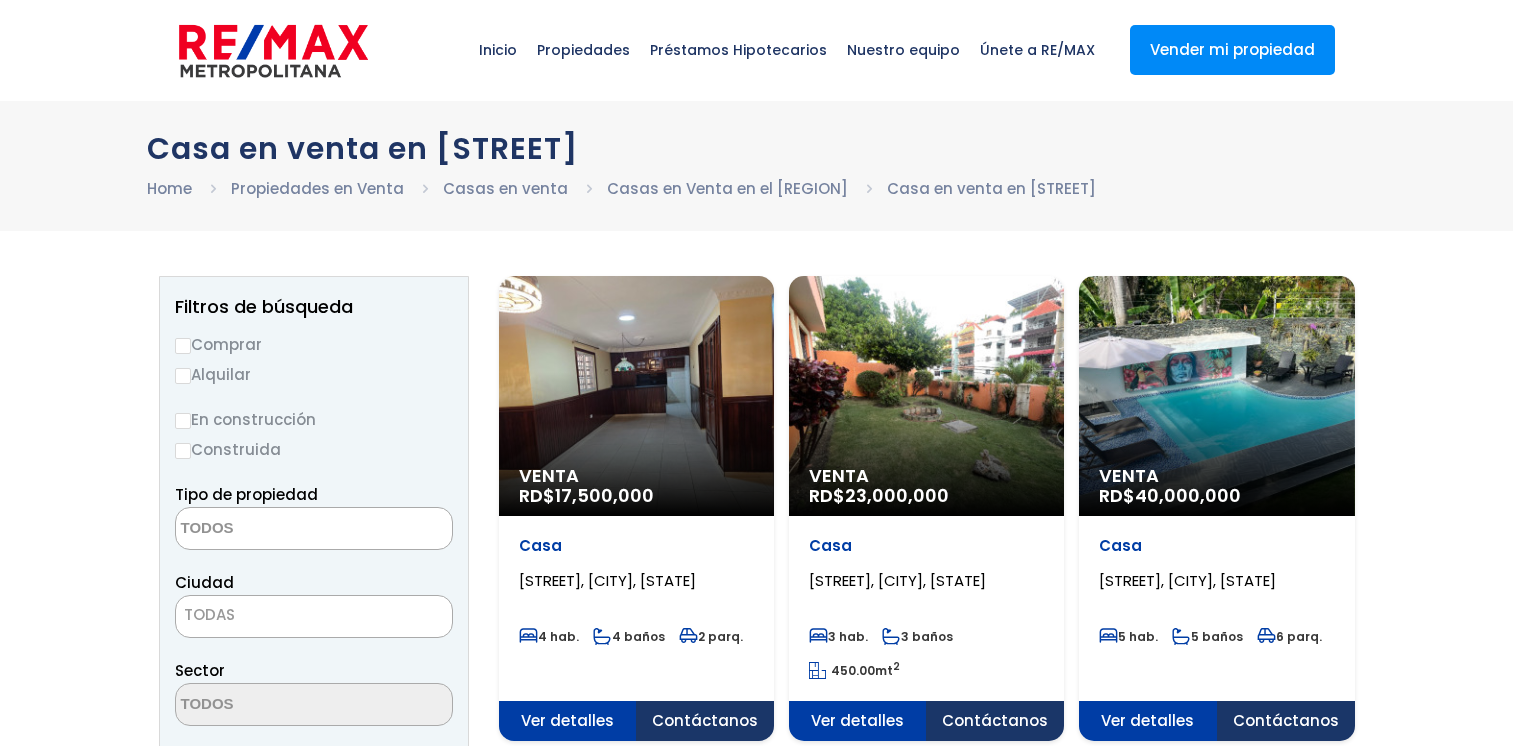 scroll, scrollTop: 0, scrollLeft: 0, axis: both 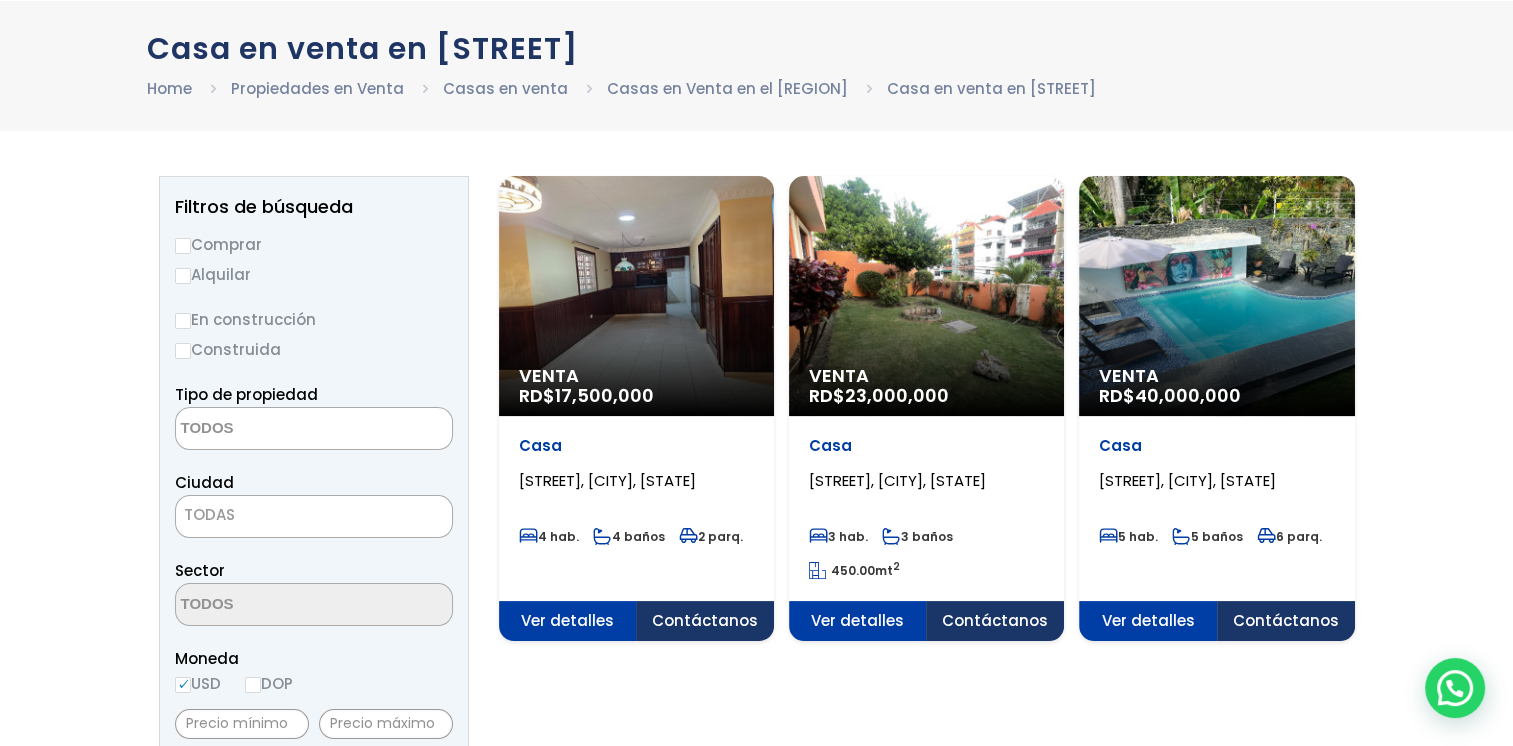 click on "Ver detalles" at bounding box center [568, 621] 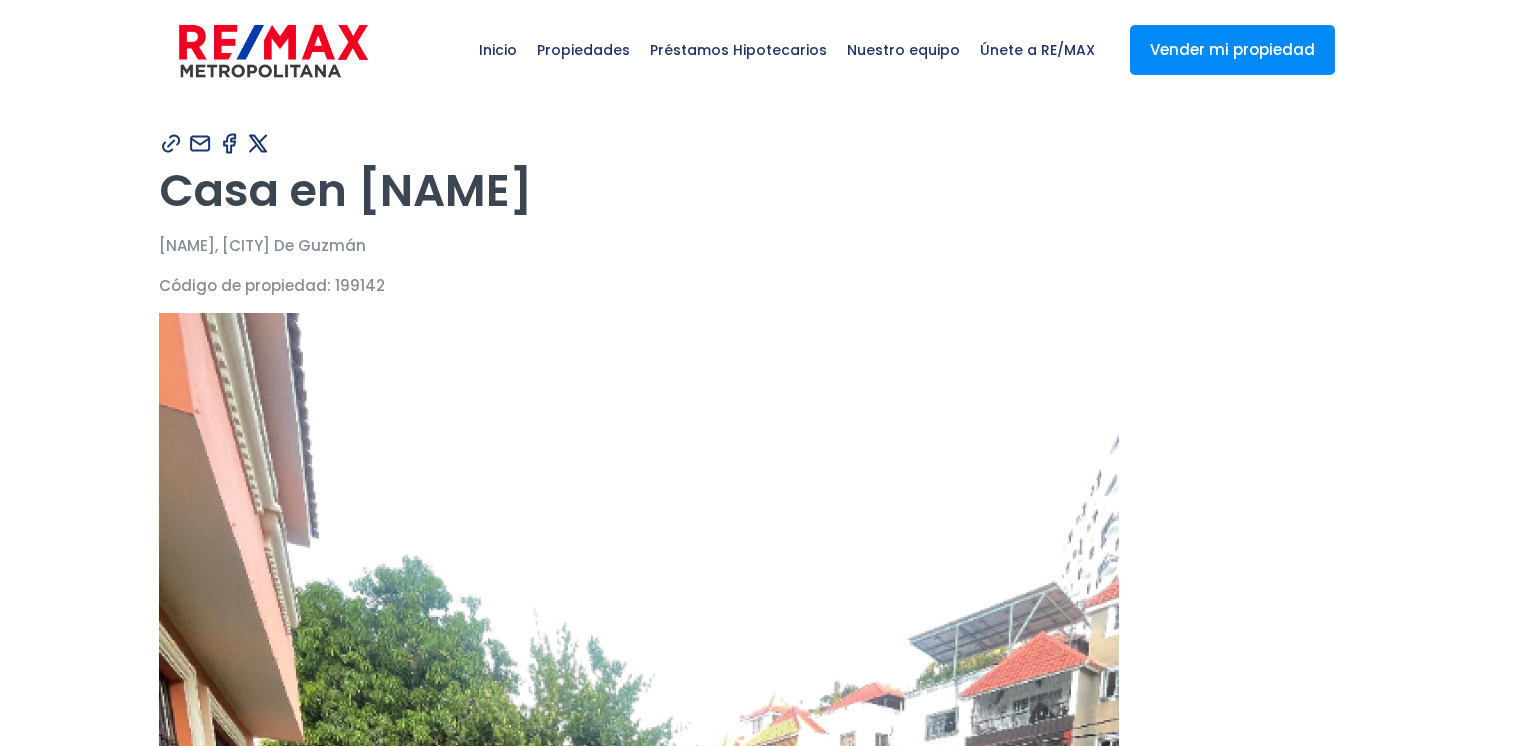 scroll, scrollTop: 0, scrollLeft: 0, axis: both 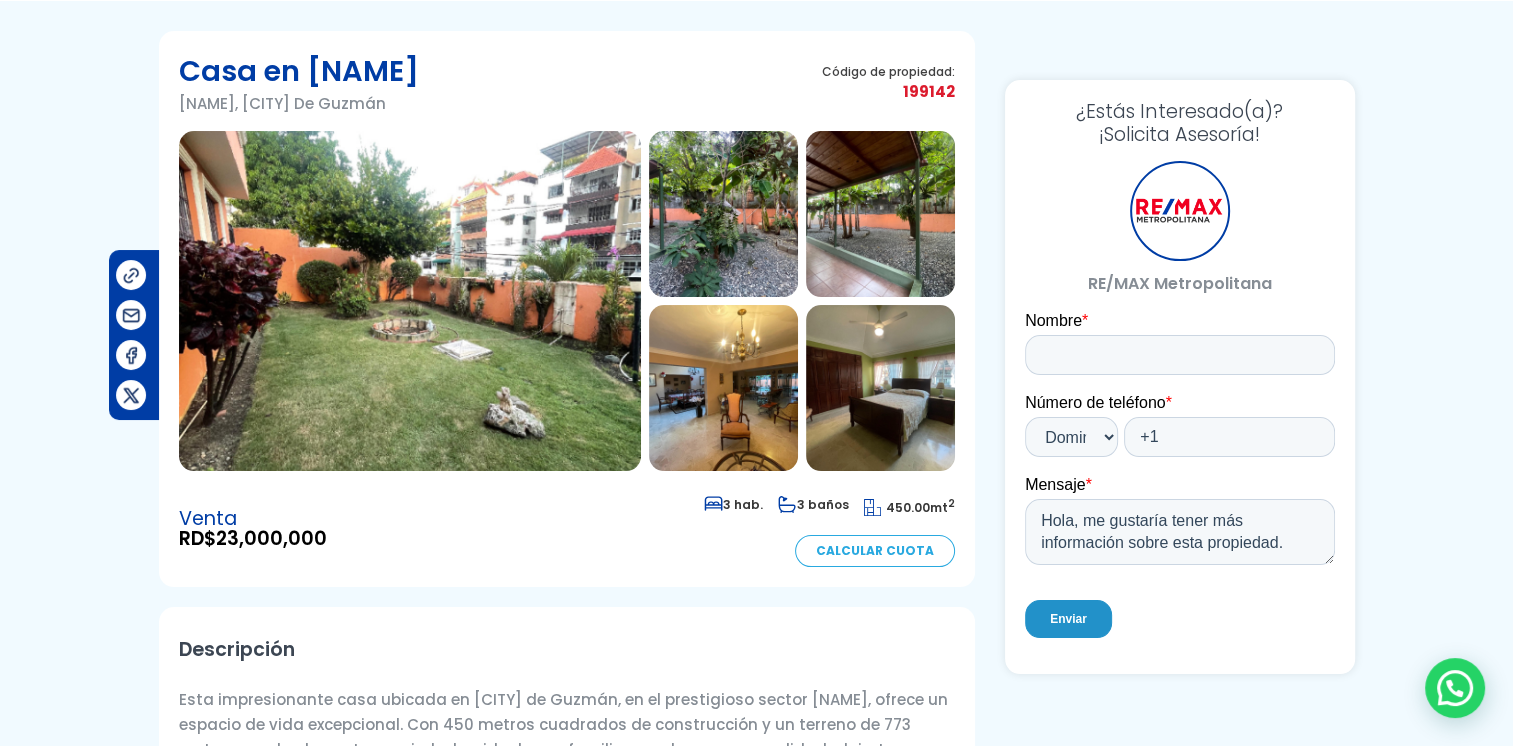 click at bounding box center (410, 301) 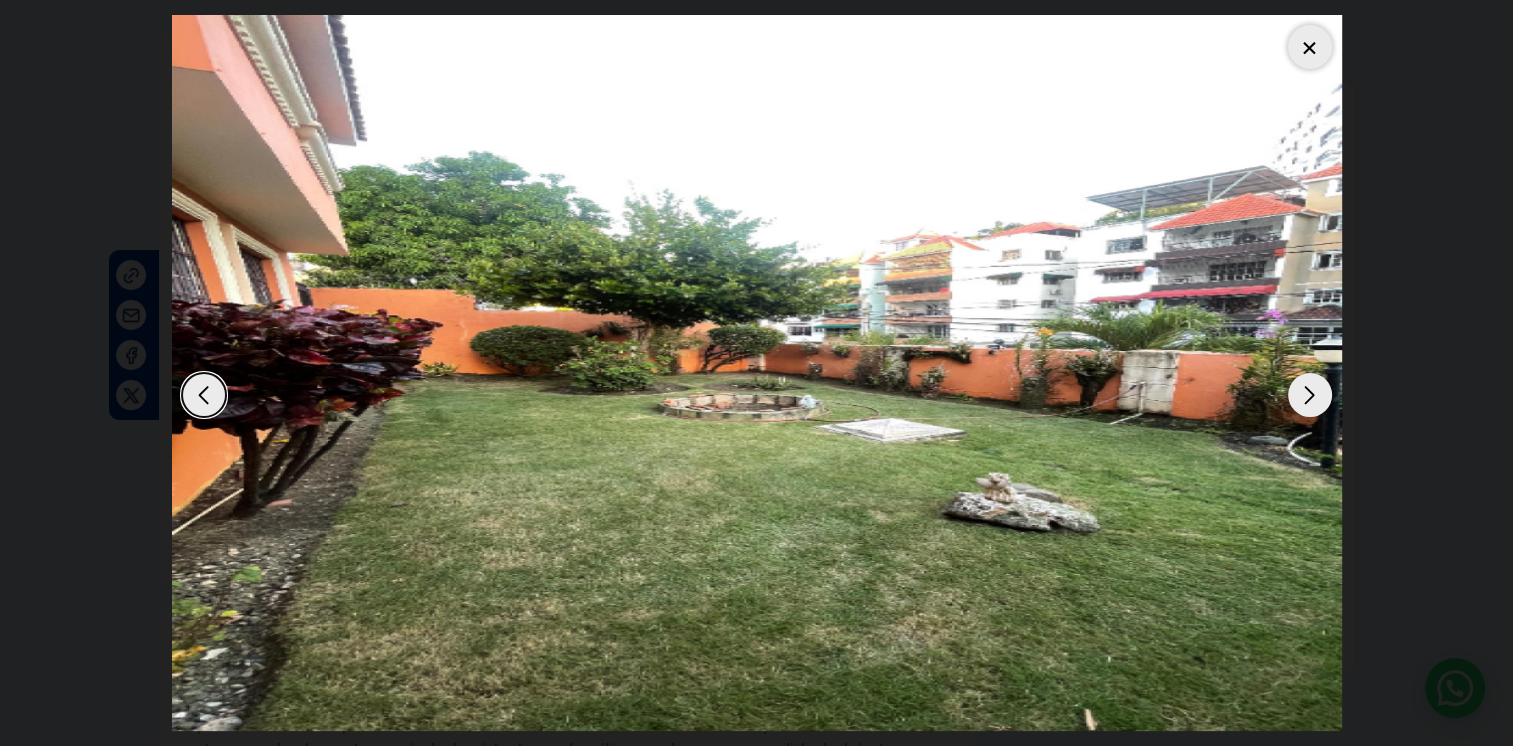 click at bounding box center (1310, 395) 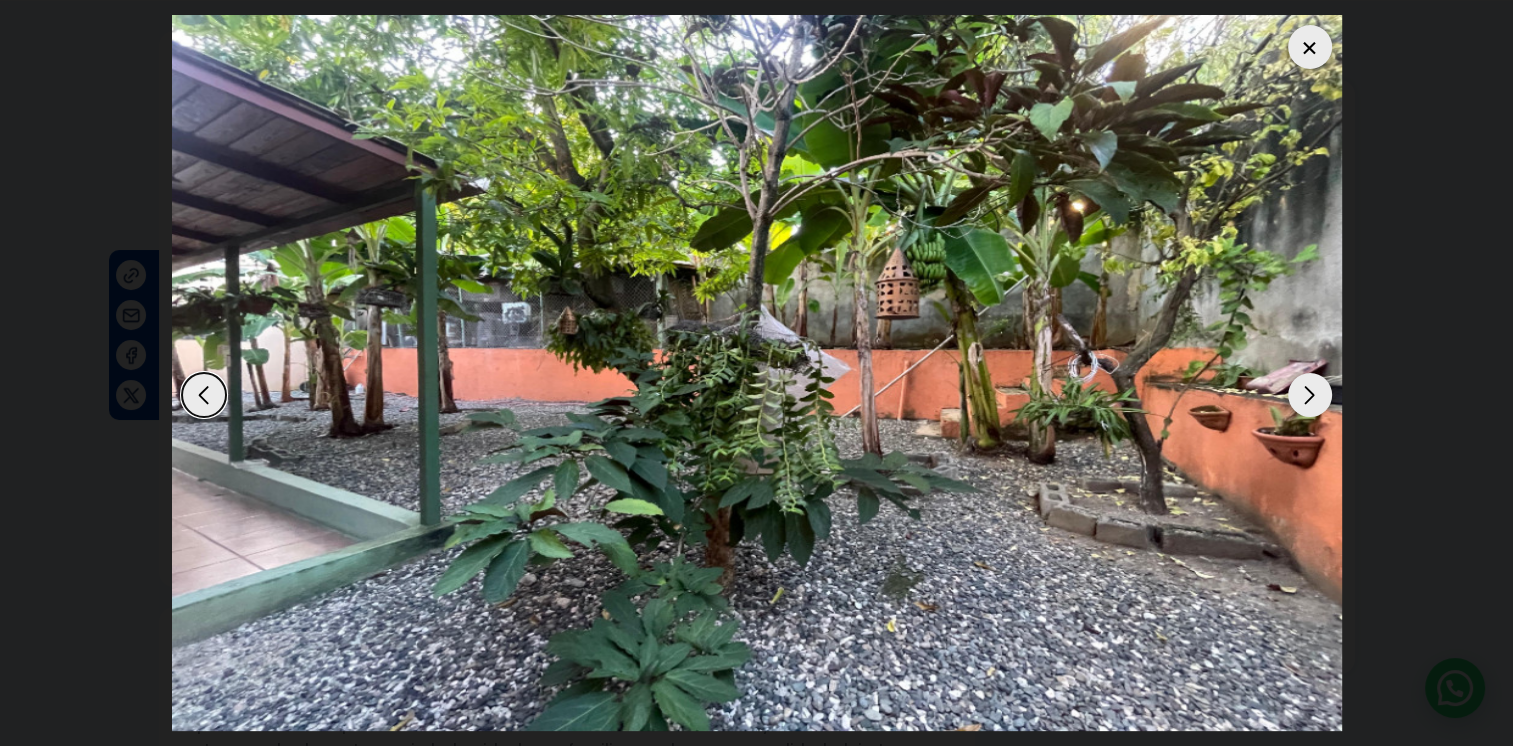 click at bounding box center [1310, 395] 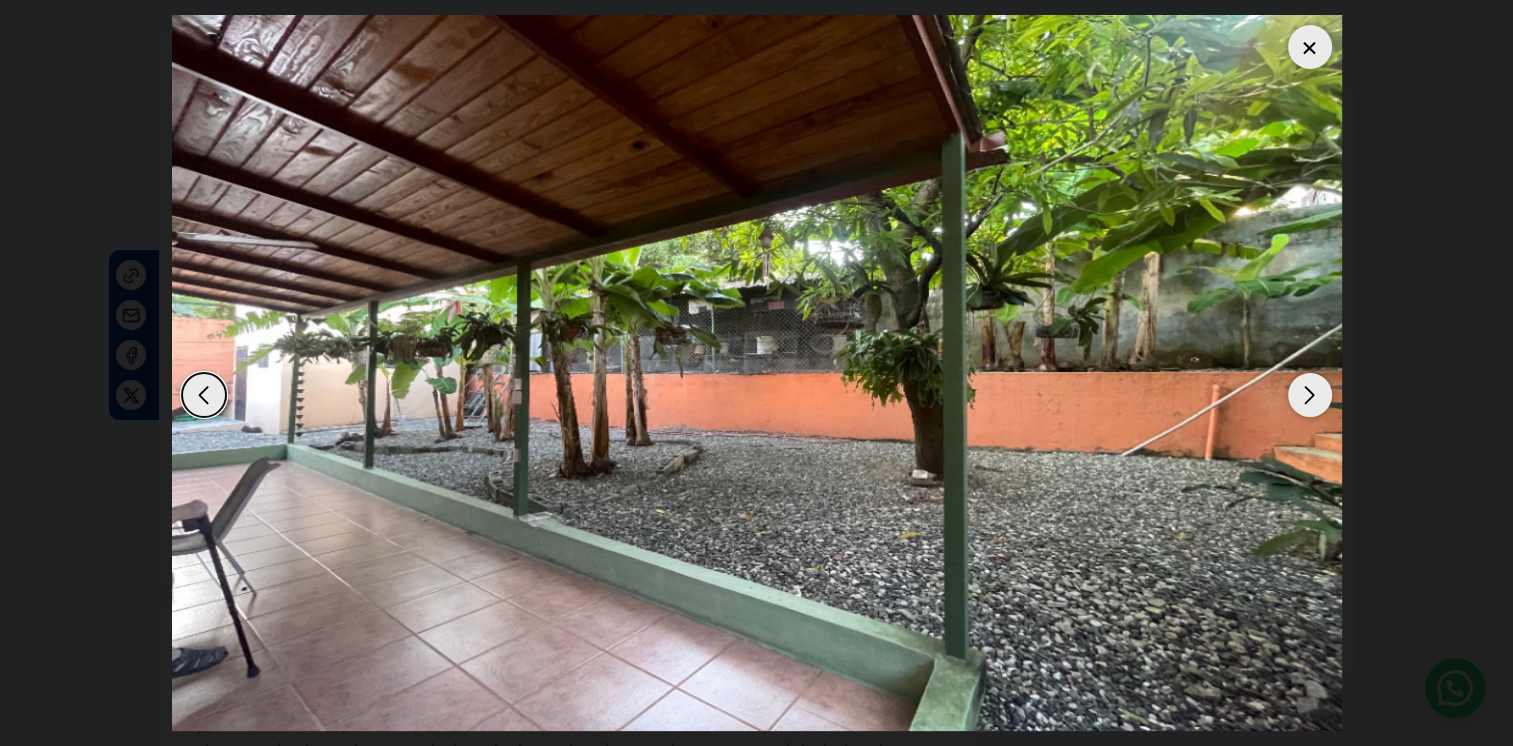 click at bounding box center (1310, 395) 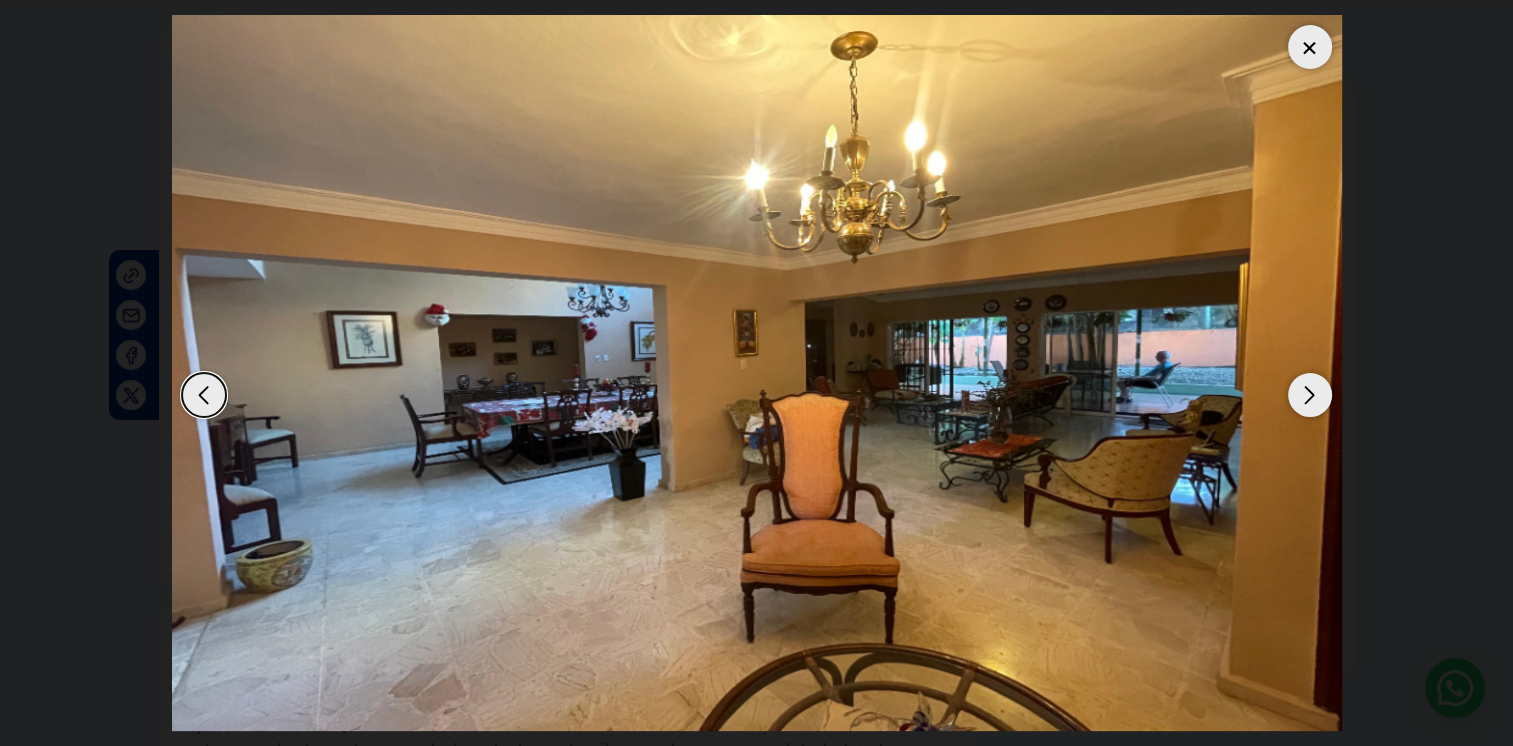 click at bounding box center [1310, 395] 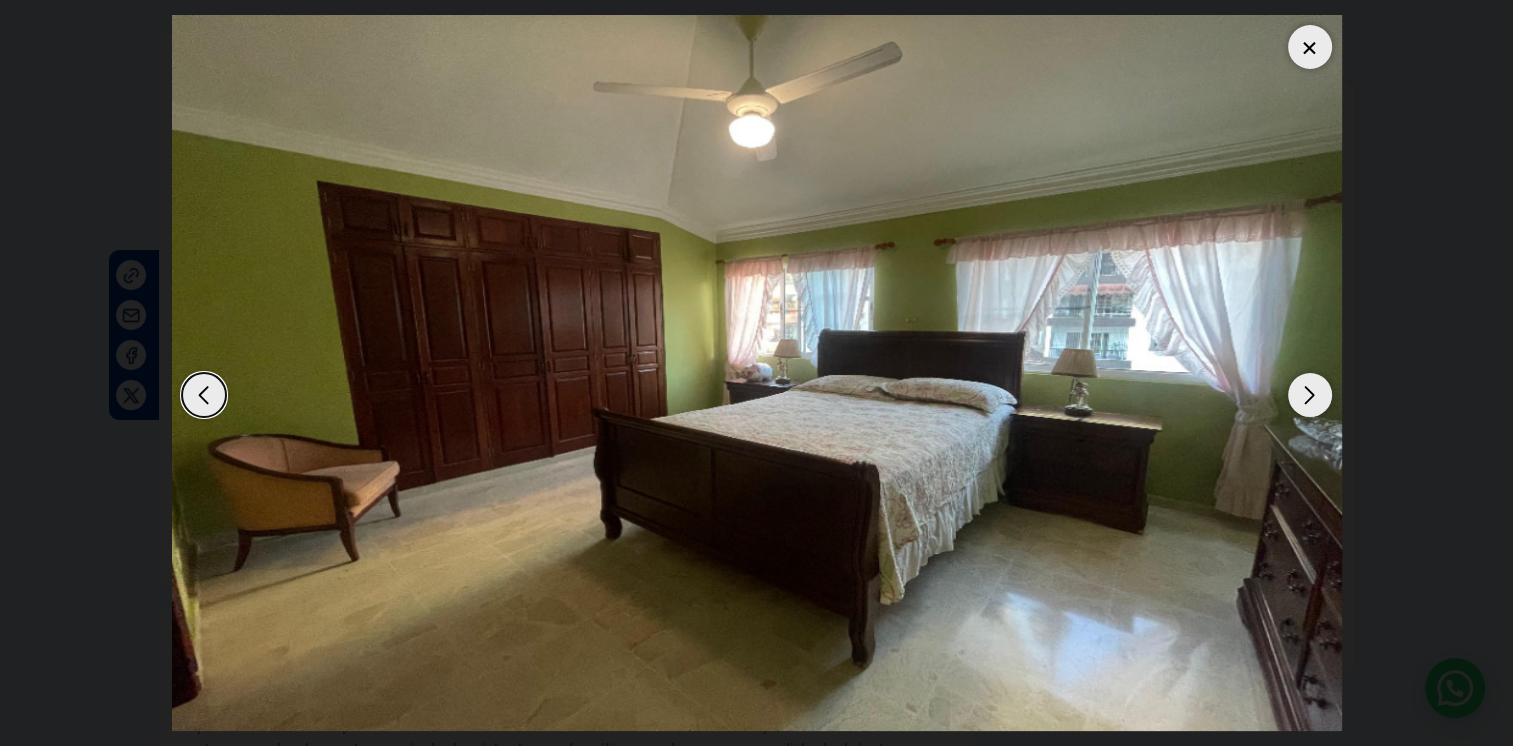 click at bounding box center [1310, 395] 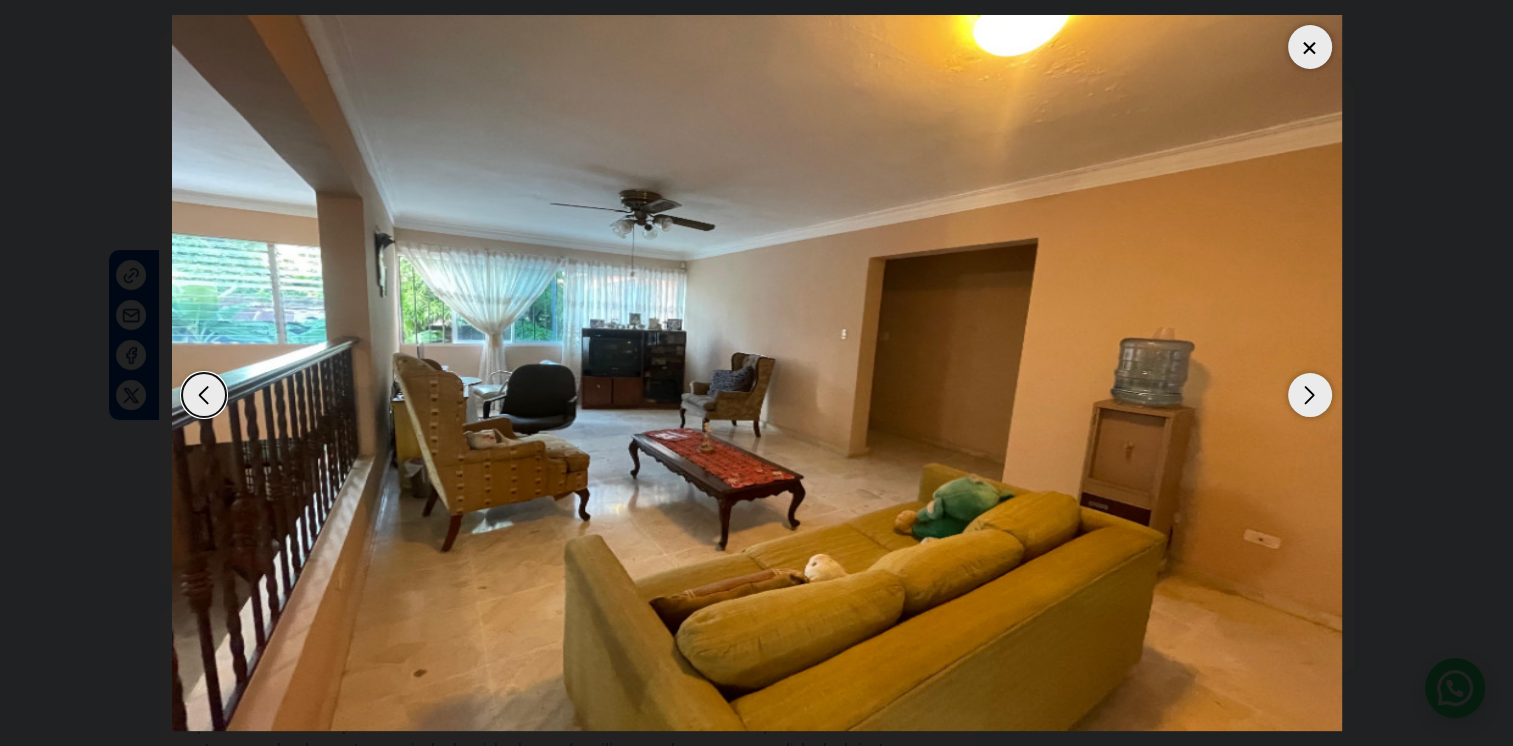 click at bounding box center [1310, 395] 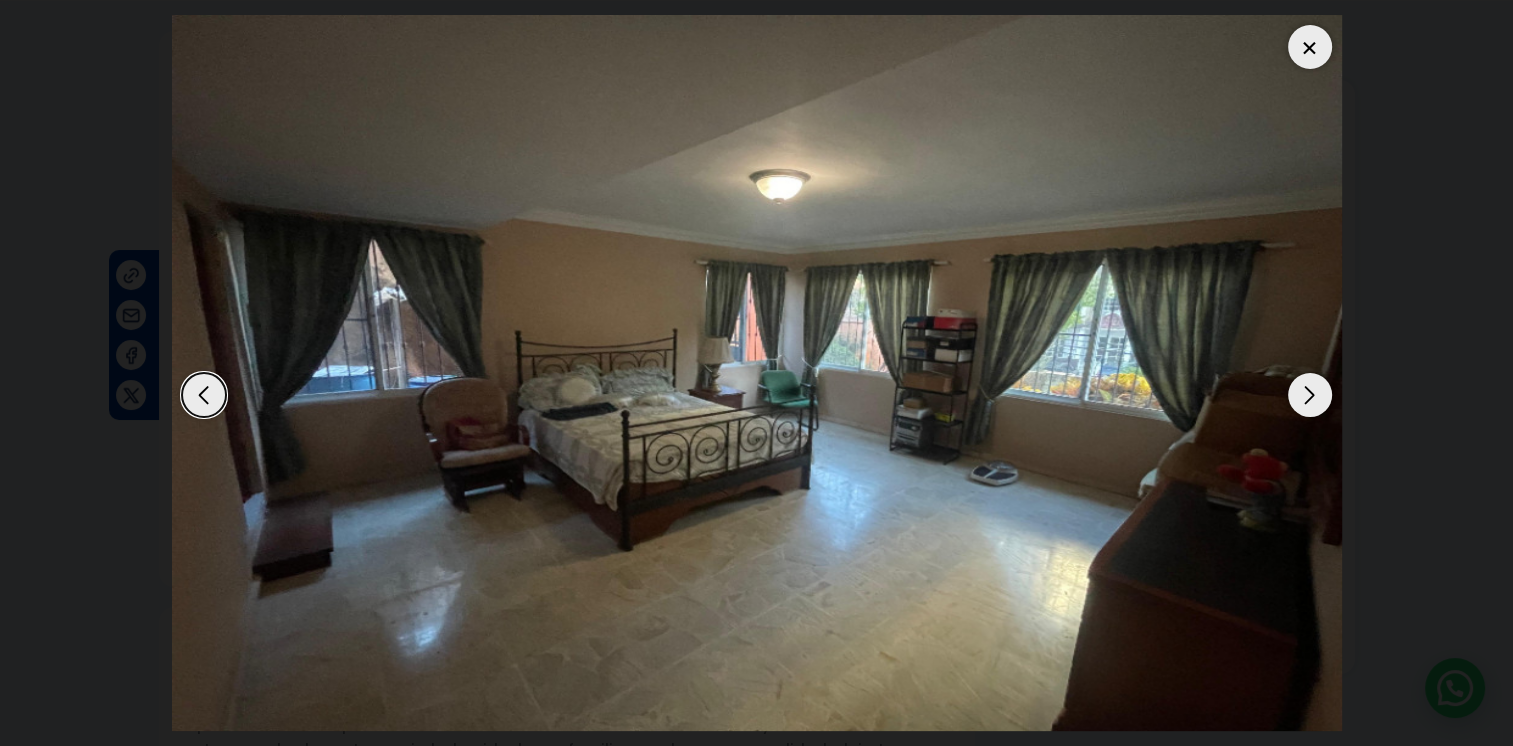 click at bounding box center (1310, 395) 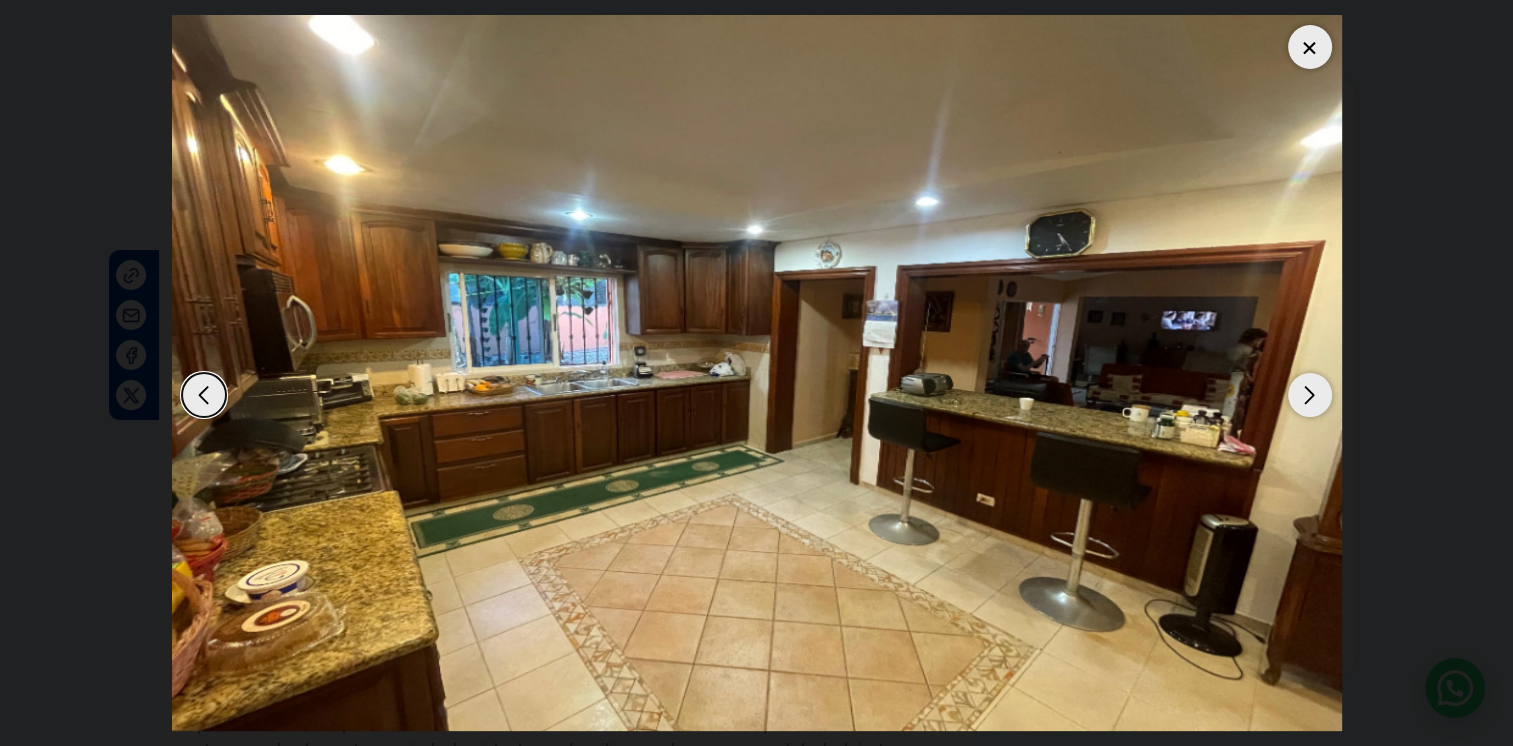 click at bounding box center (1310, 395) 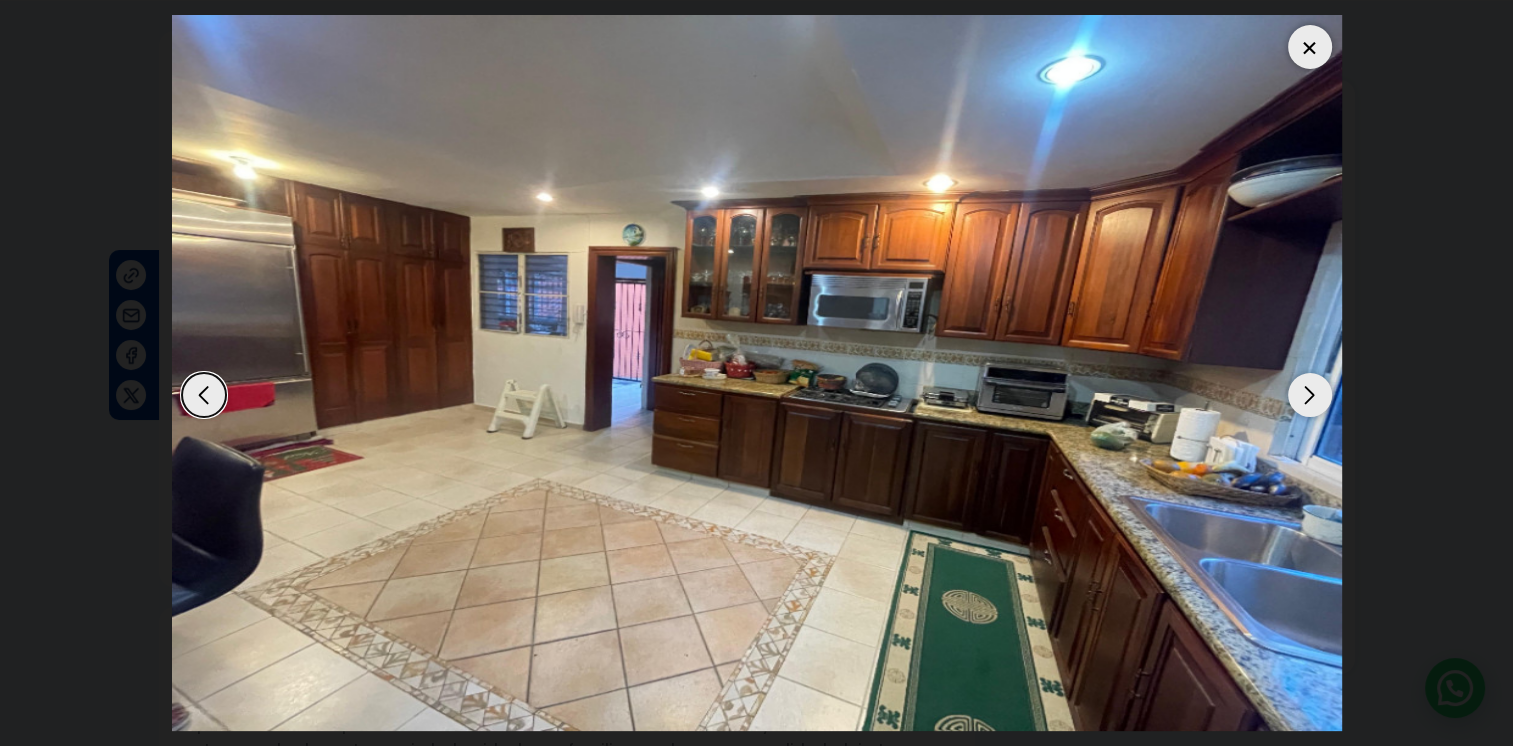 click at bounding box center (1310, 395) 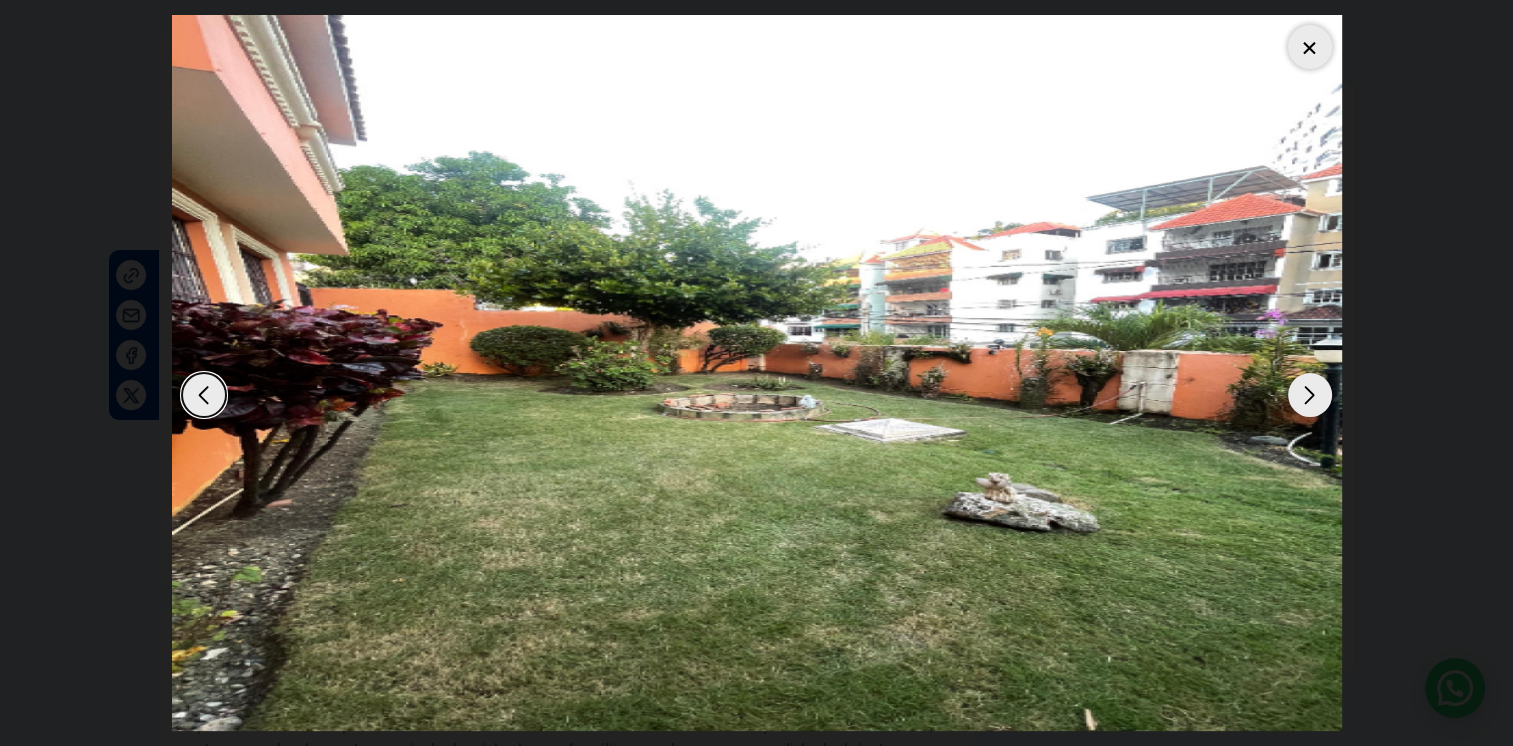 click at bounding box center [1310, 395] 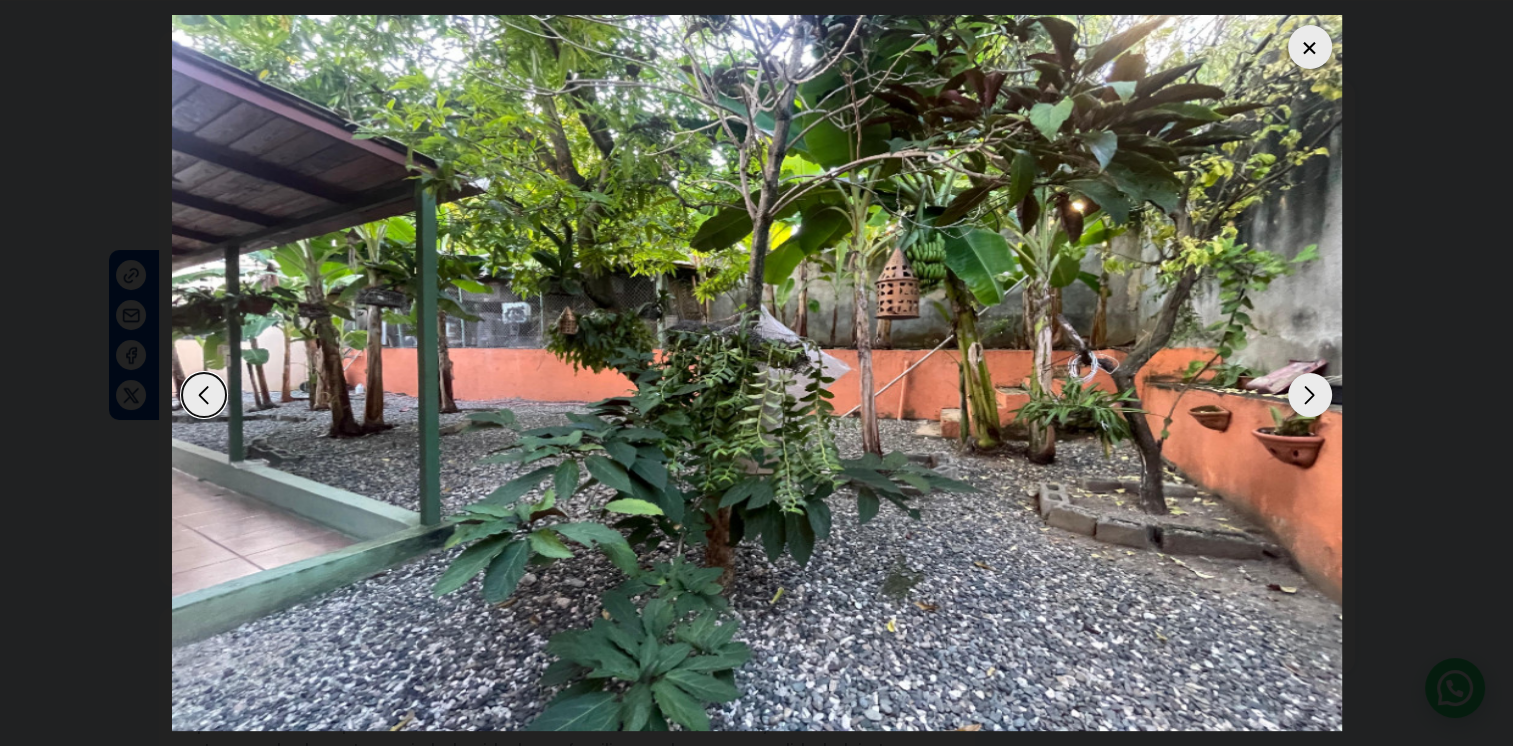click at bounding box center (1310, 395) 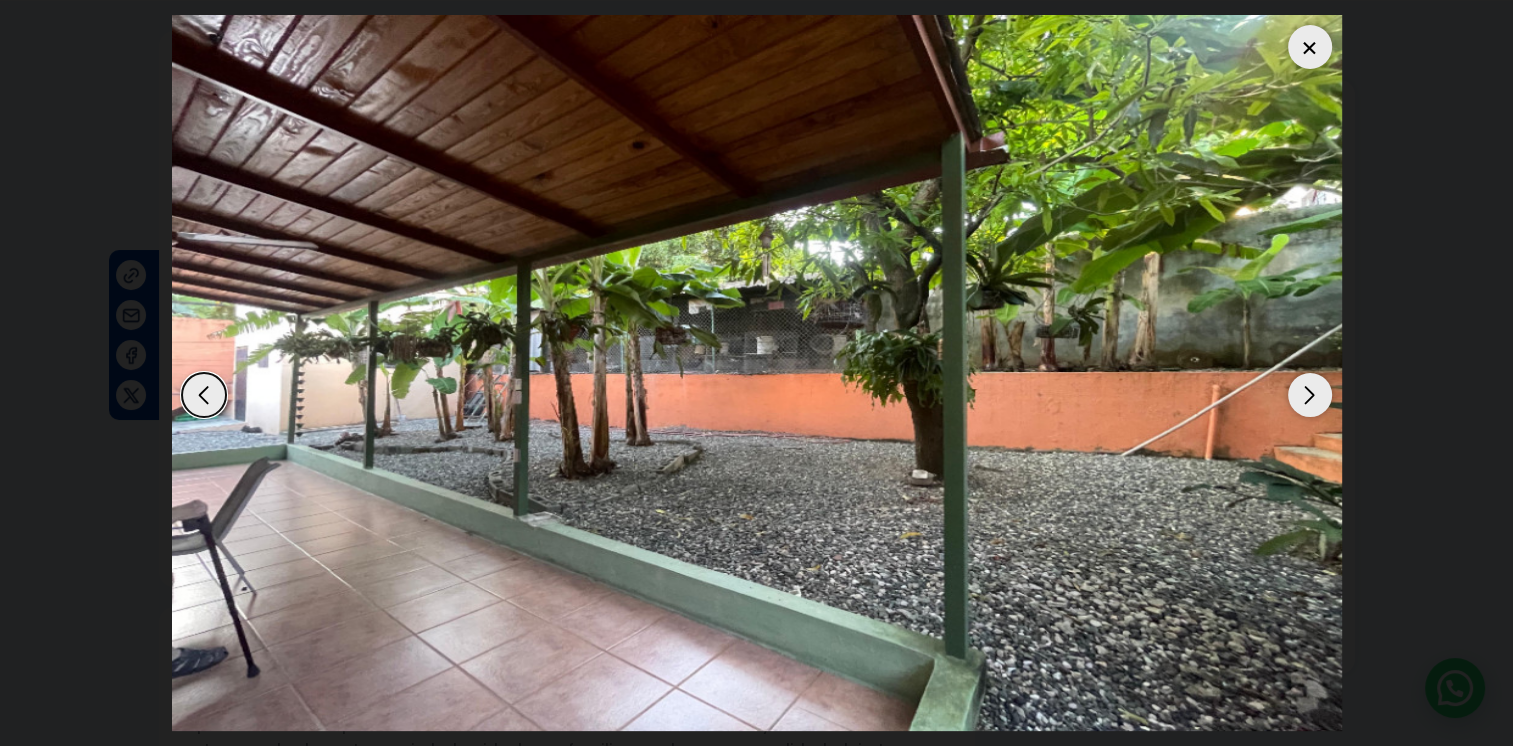 click at bounding box center (1310, 395) 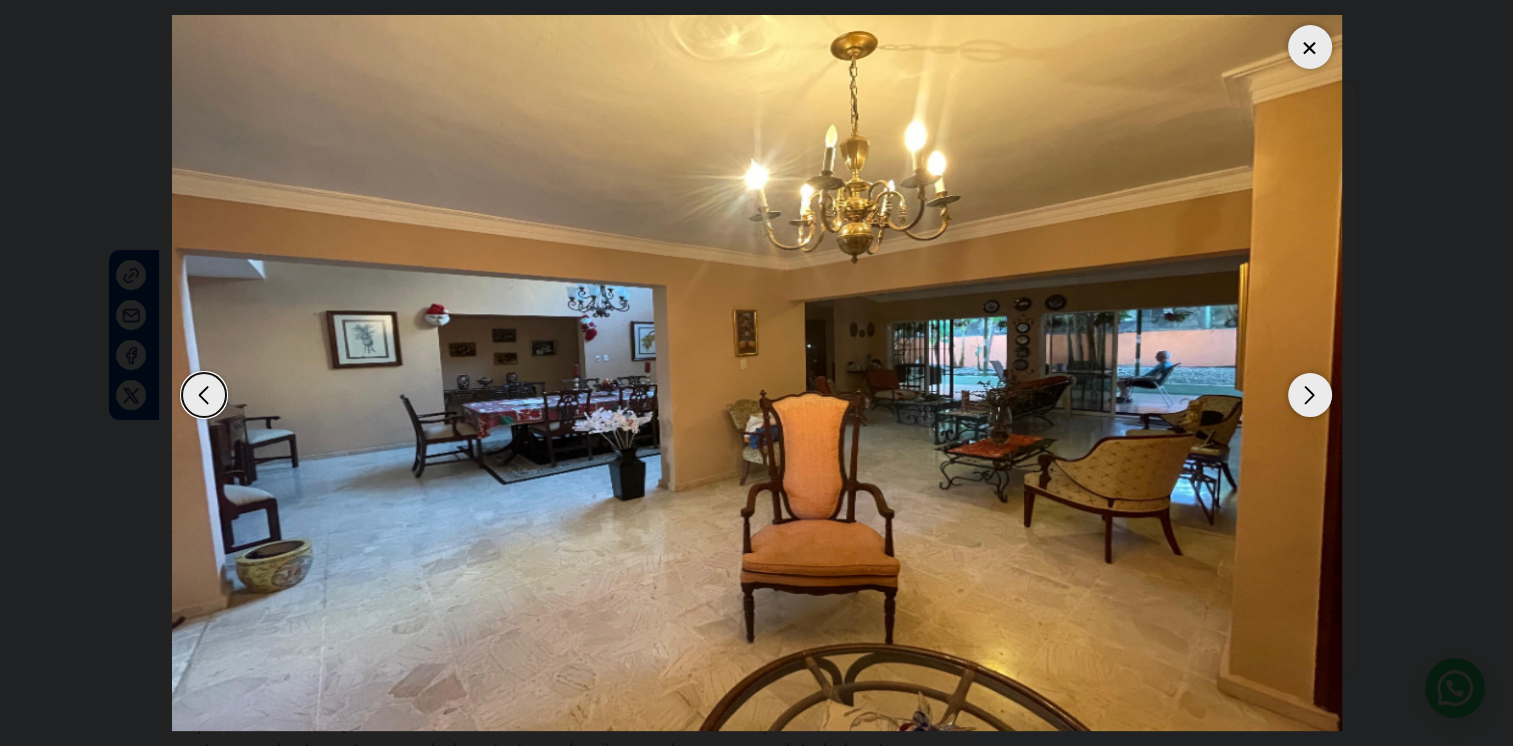click at bounding box center (1310, 47) 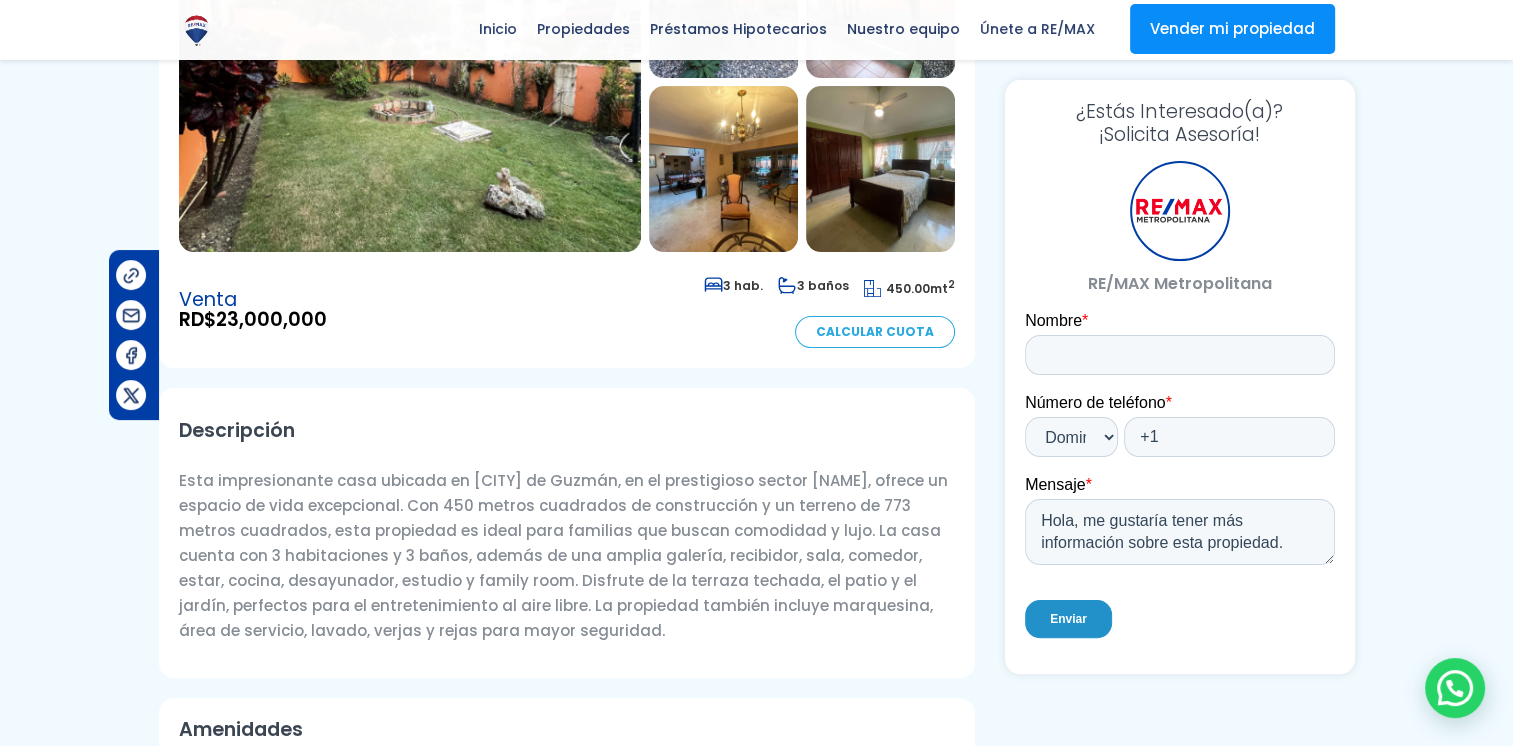 scroll, scrollTop: 400, scrollLeft: 0, axis: vertical 